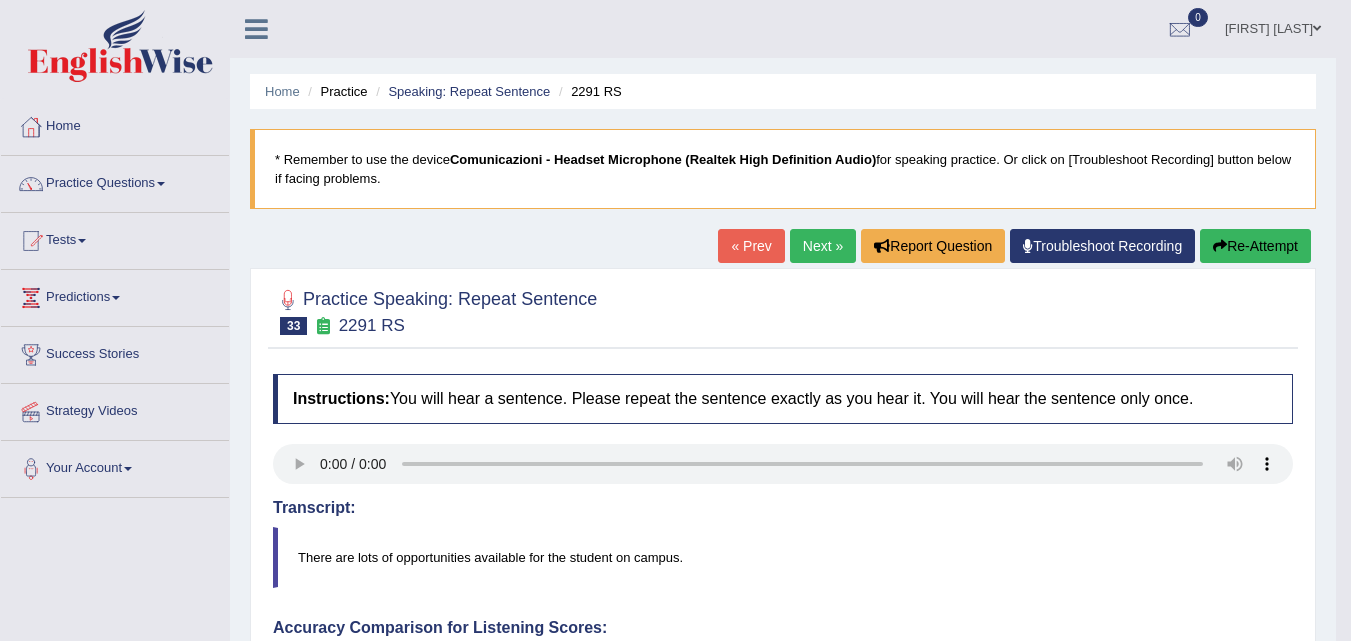 scroll, scrollTop: 730, scrollLeft: 0, axis: vertical 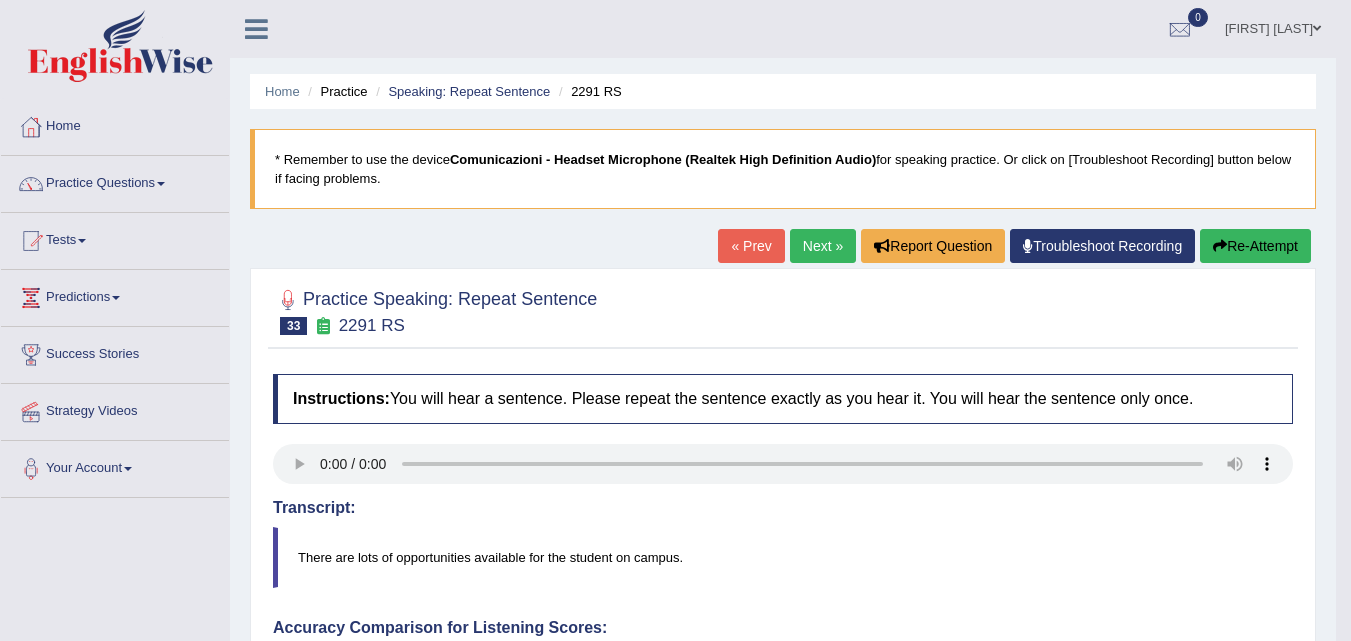 click on "Tests" at bounding box center [115, 238] 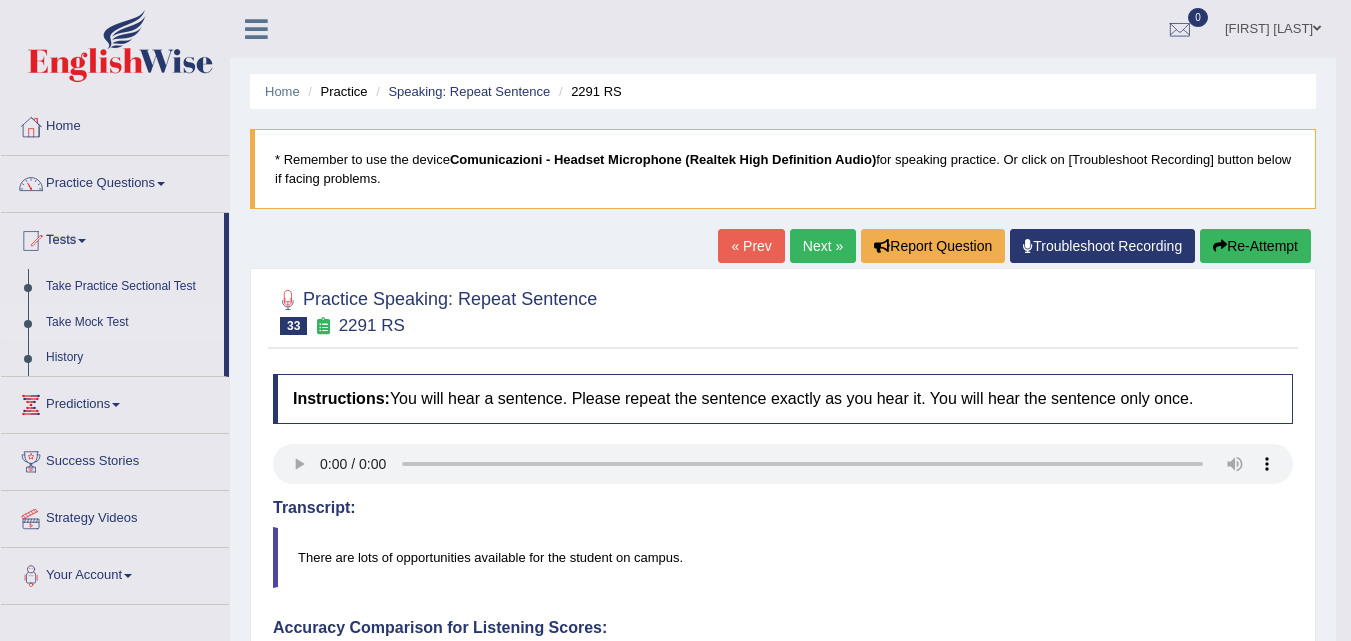 click on "Take Mock Test" at bounding box center [130, 323] 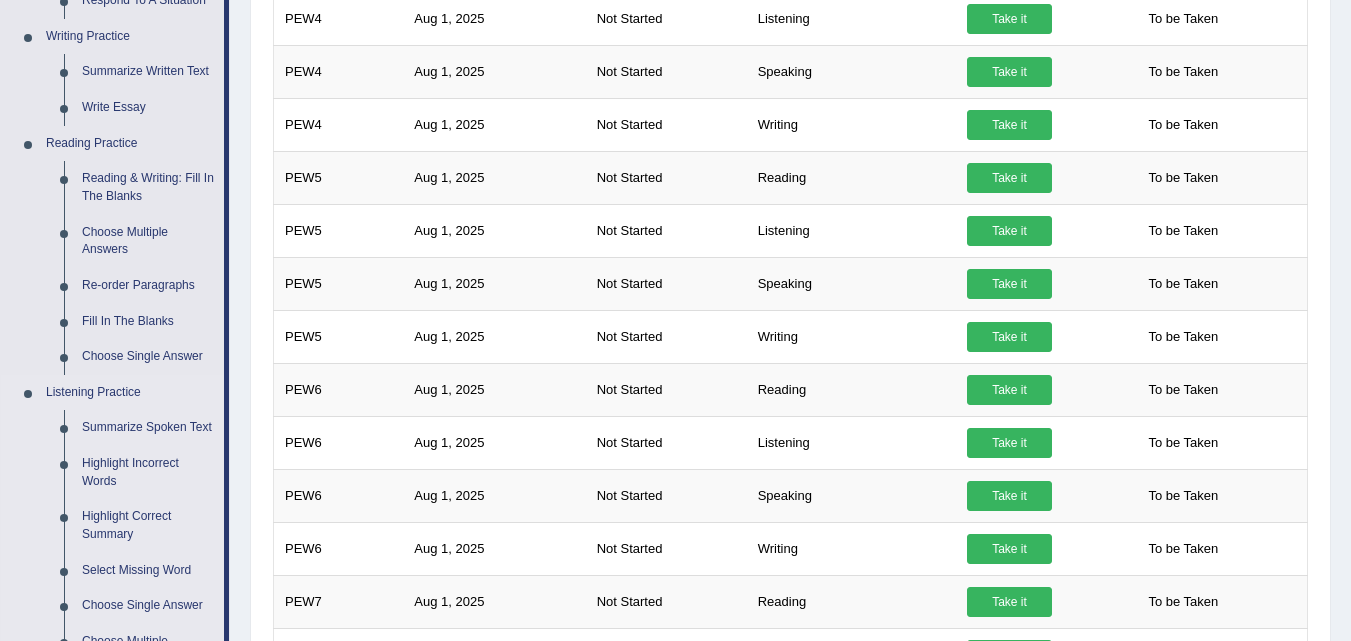 scroll, scrollTop: 496, scrollLeft: 0, axis: vertical 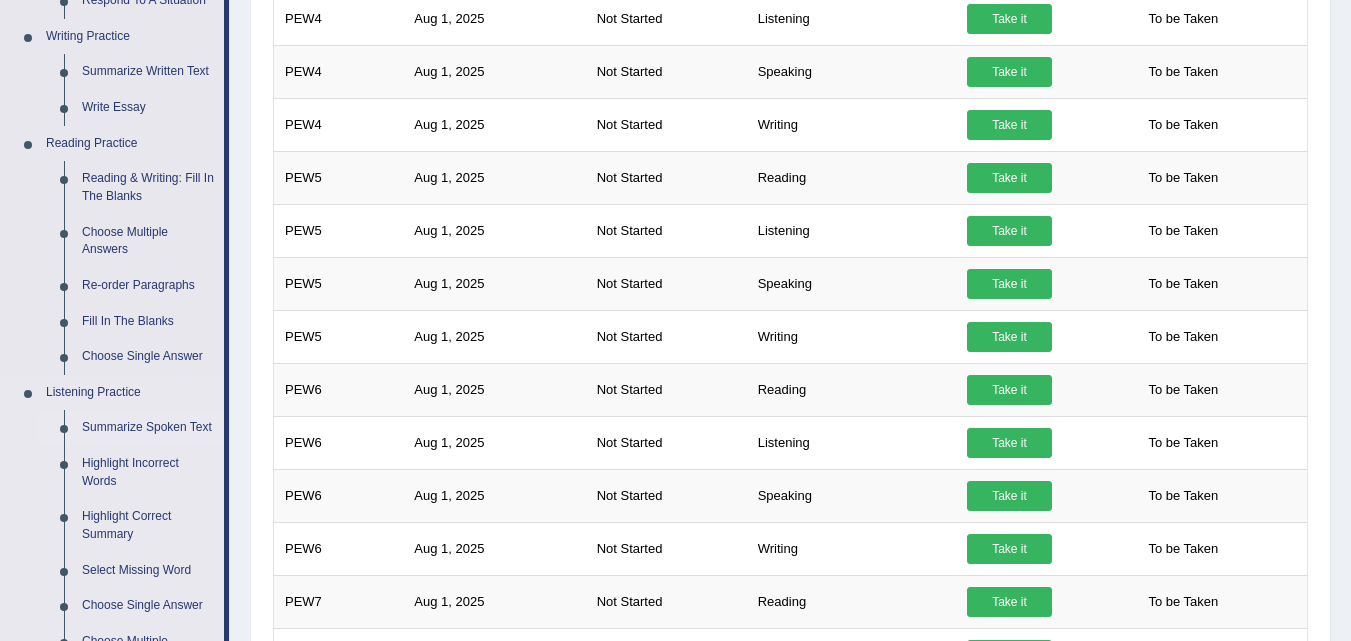 click on "Summarize Spoken Text" at bounding box center (148, 428) 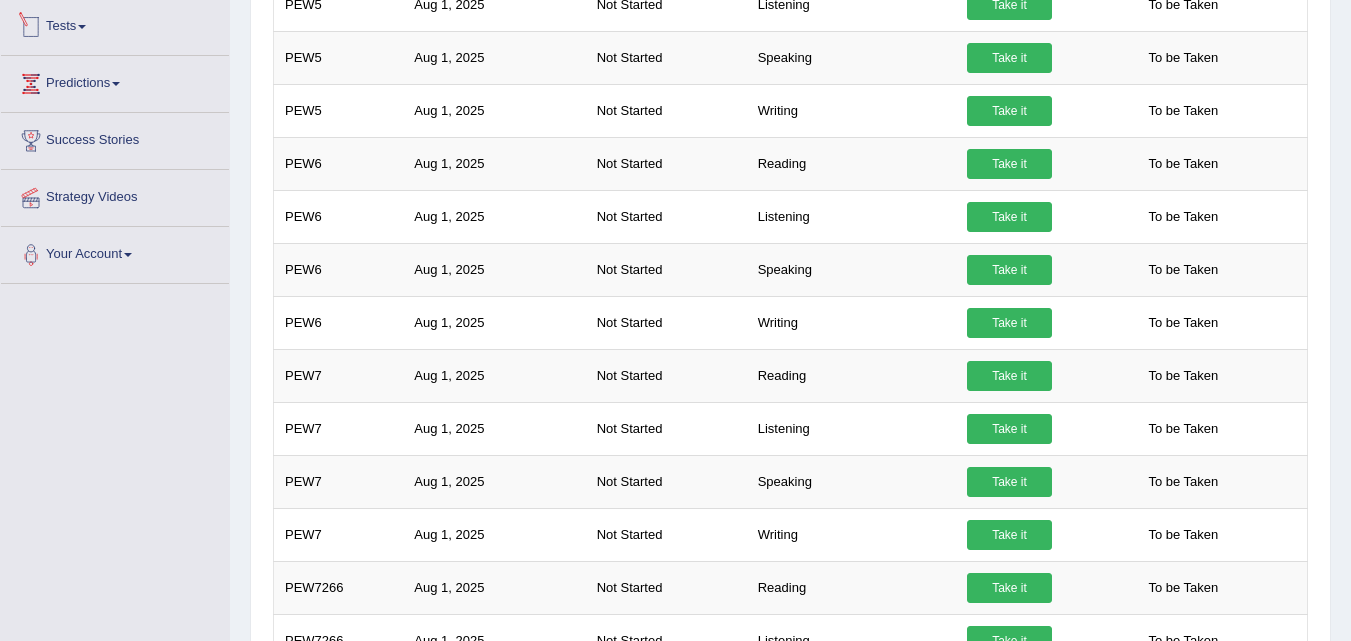 scroll, scrollTop: 957, scrollLeft: 0, axis: vertical 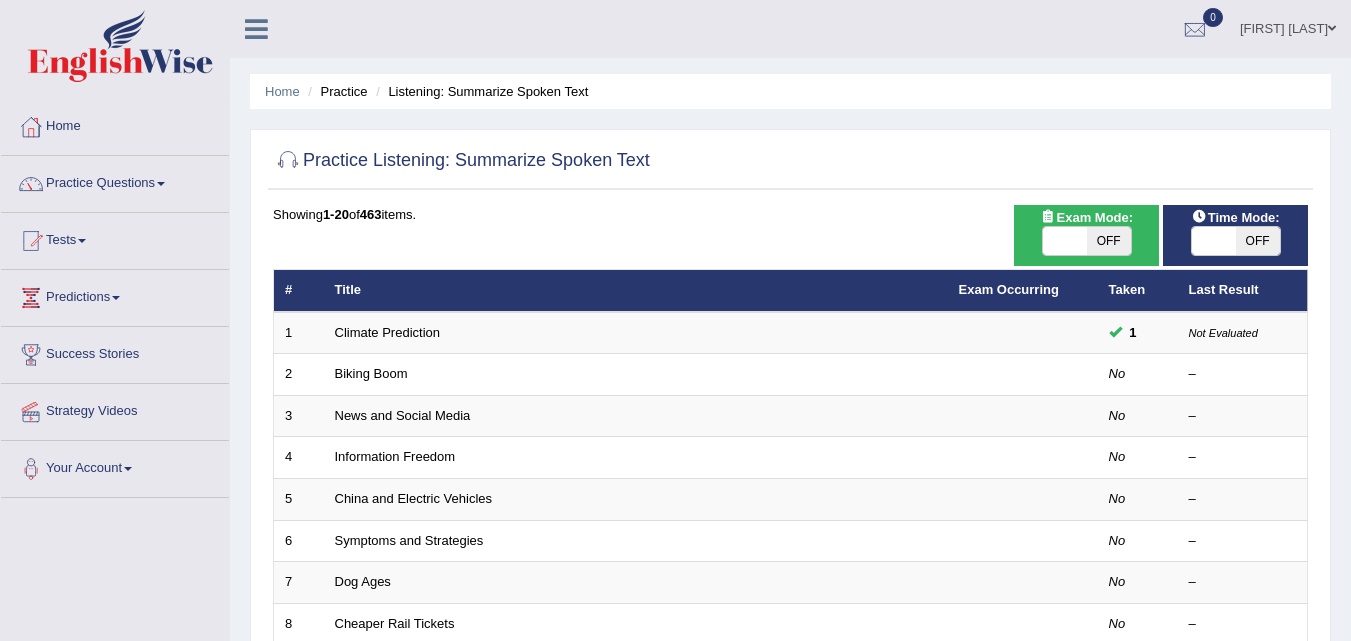 click on "Climate Prediction" at bounding box center [388, 332] 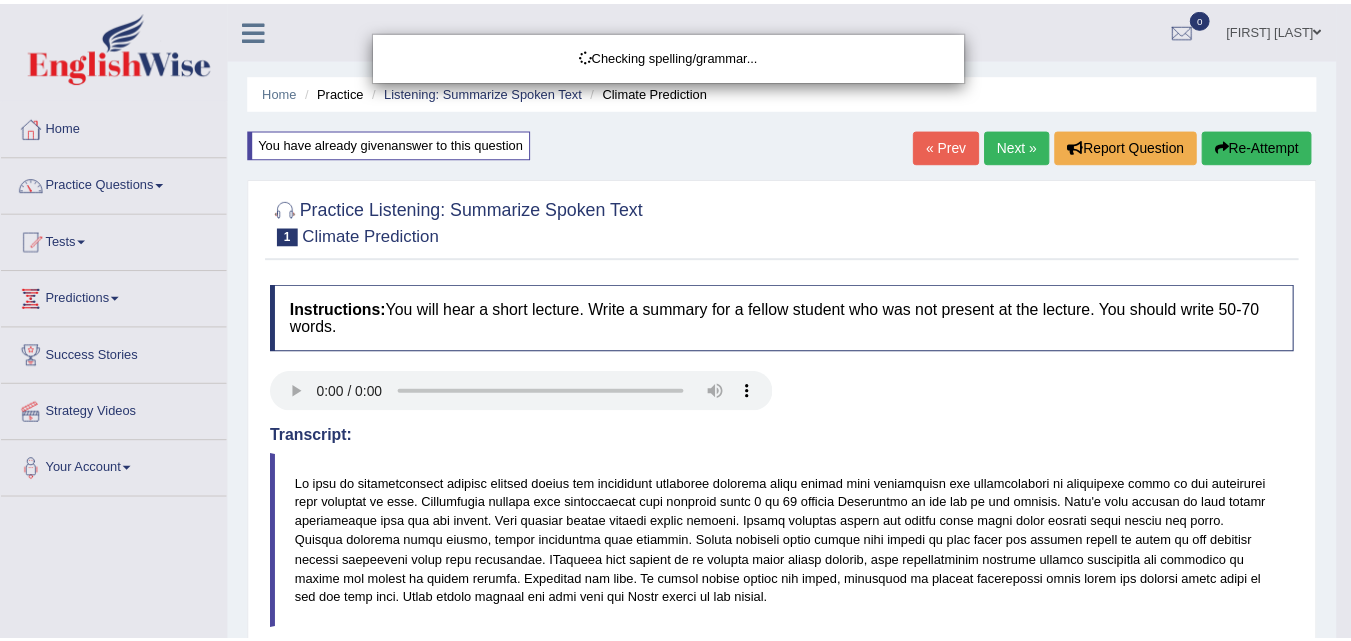 scroll, scrollTop: 0, scrollLeft: 0, axis: both 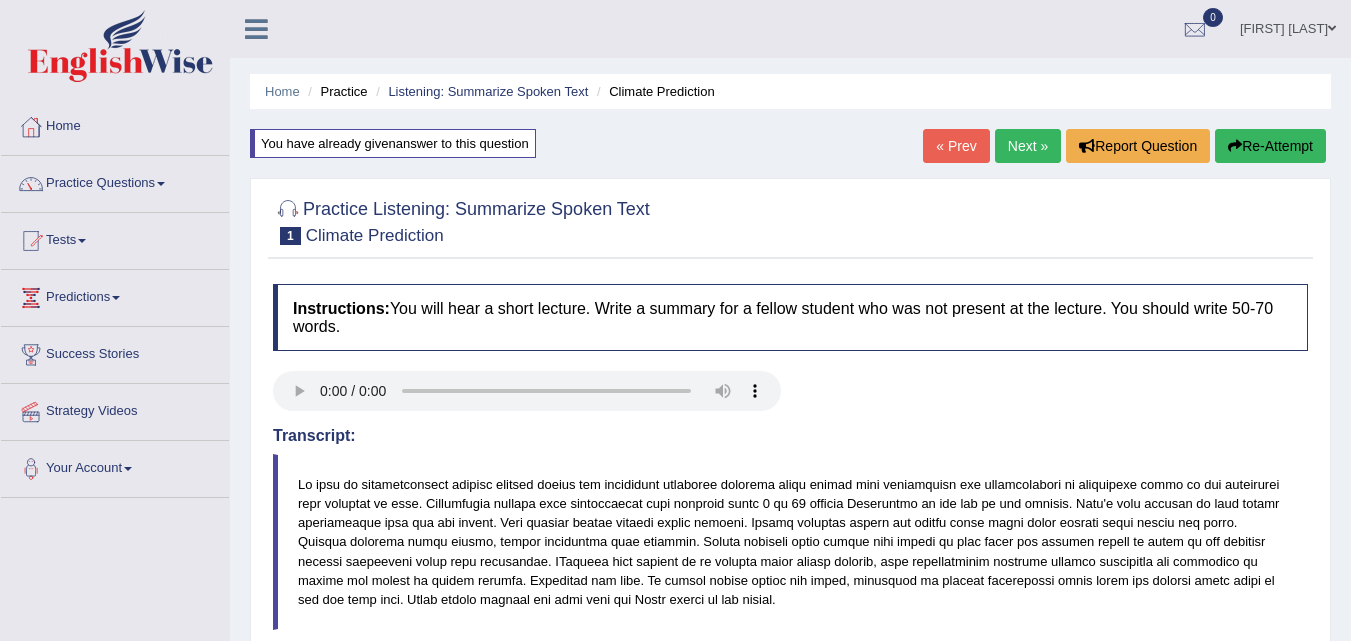 click on "Next »" at bounding box center (1028, 146) 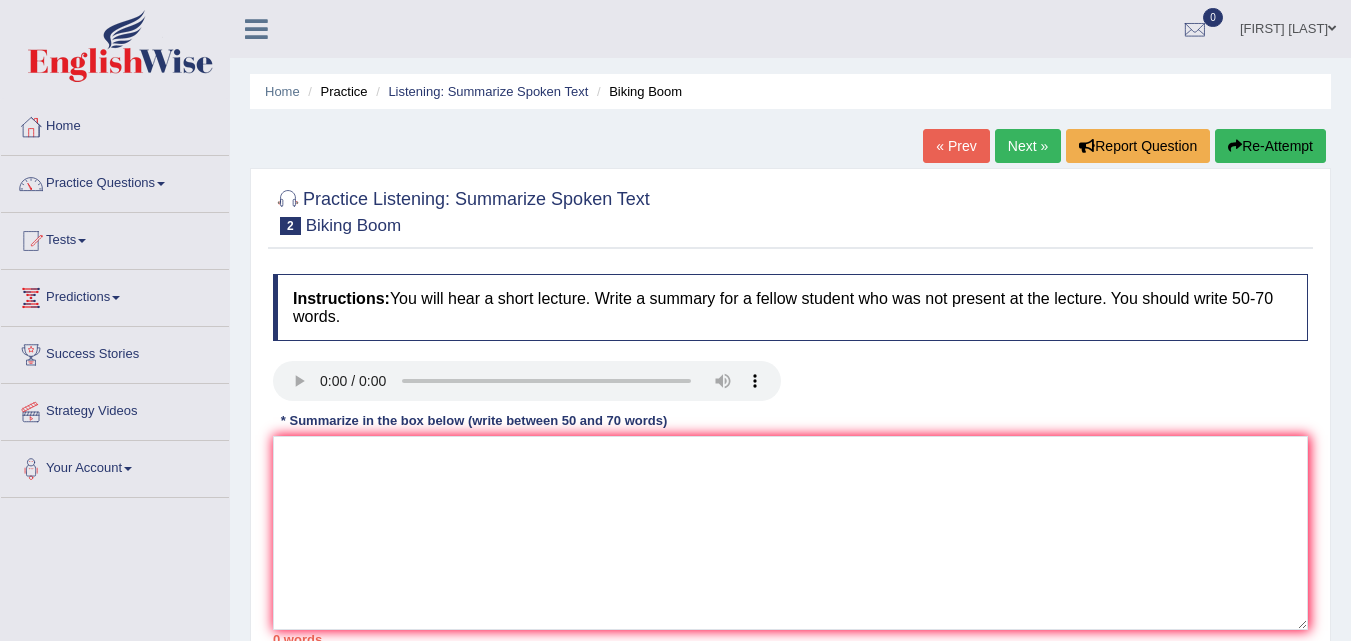 scroll, scrollTop: 0, scrollLeft: 0, axis: both 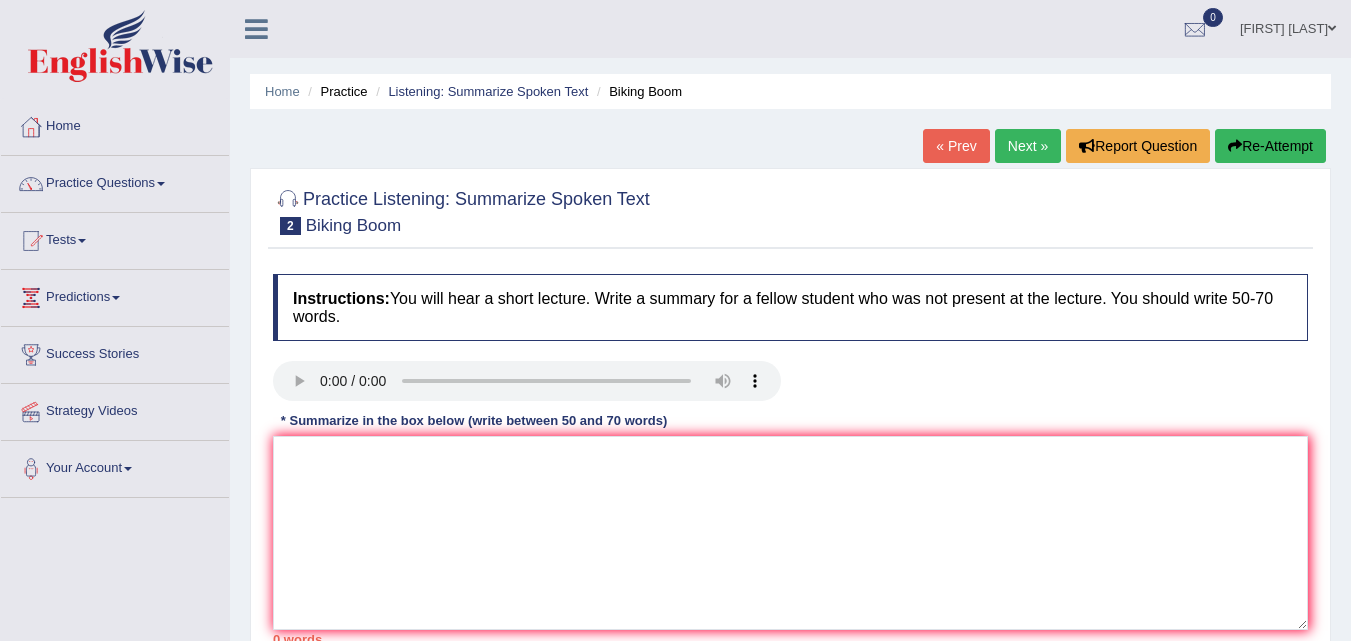 type 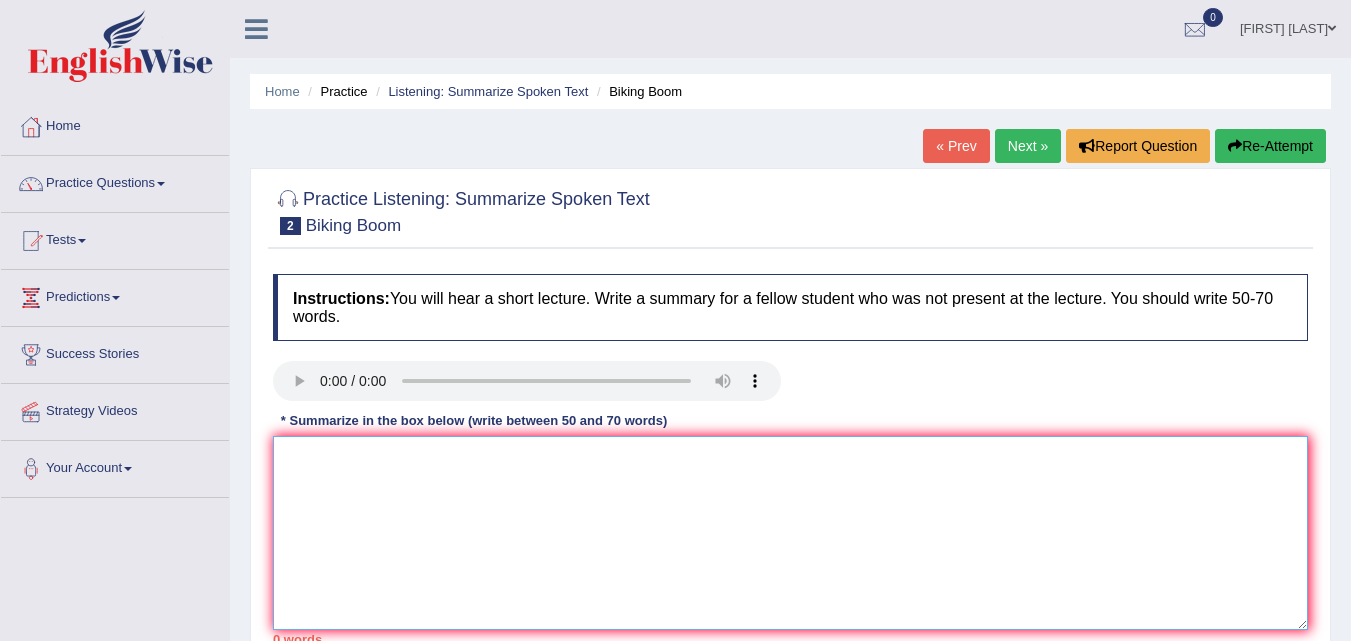 click at bounding box center [790, 533] 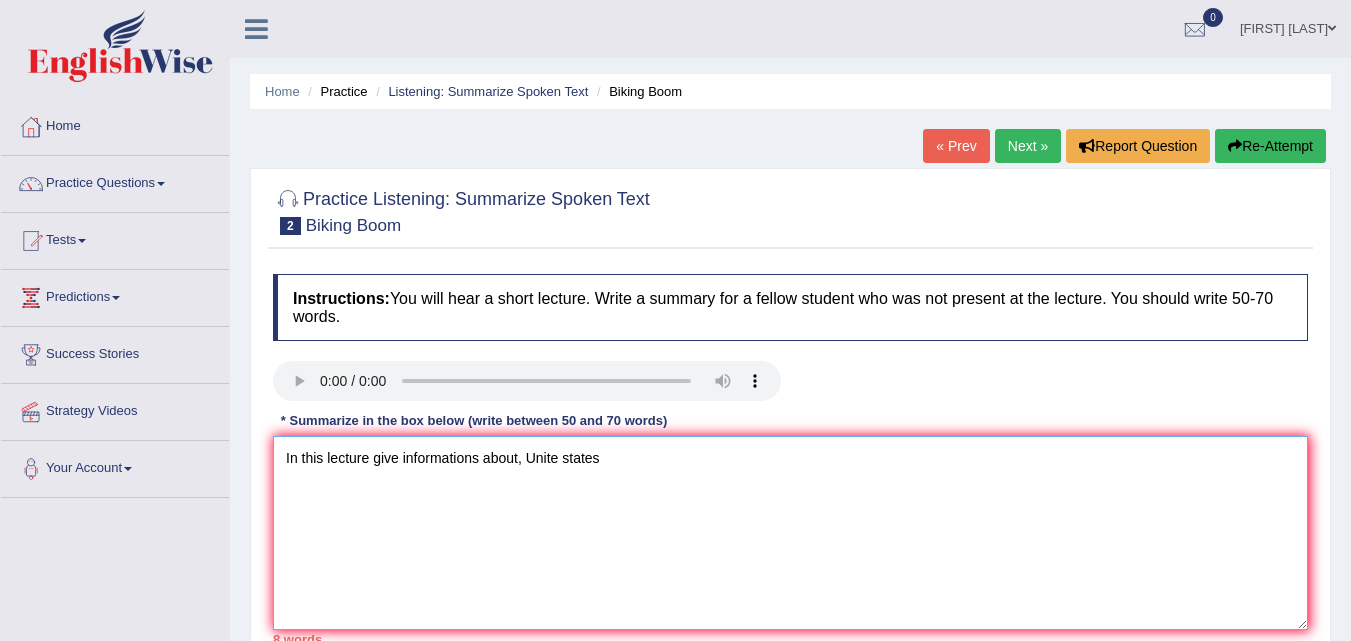 click on "In this lecture give informations about, Unite States" at bounding box center [790, 533] 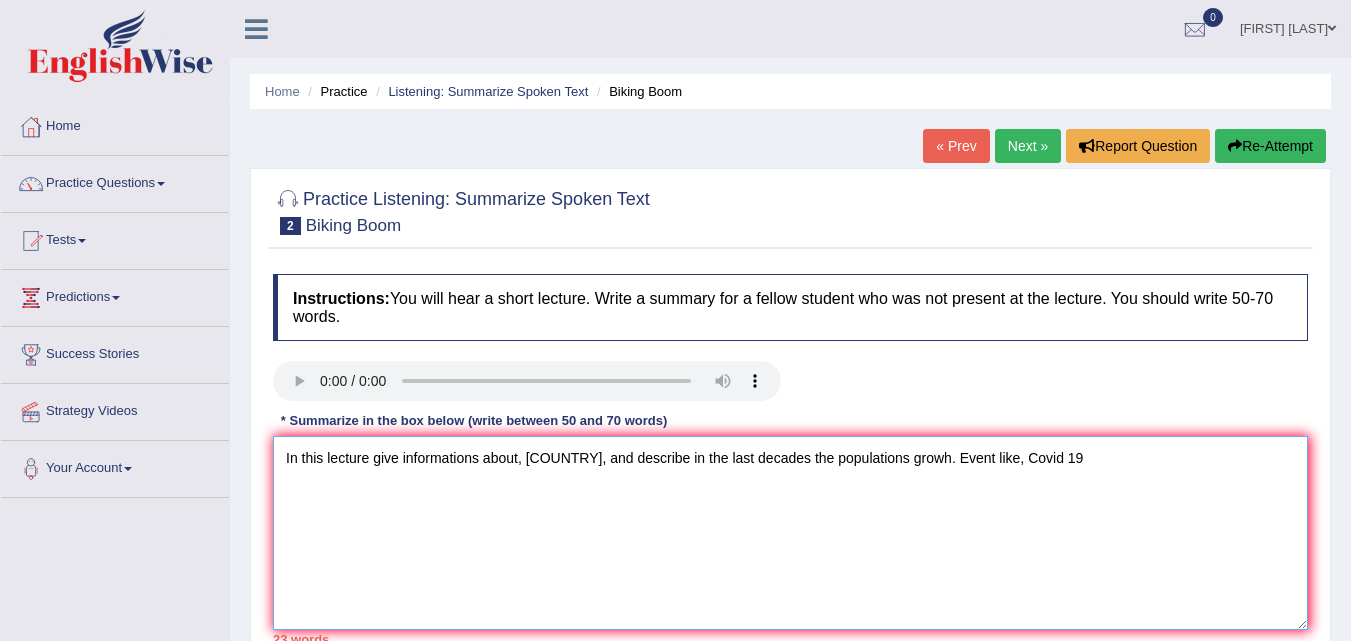 click on "In this lecture give informations about, Unite States of America, and describe in the last decades the populations growh. Event like, Covid 19" at bounding box center [790, 533] 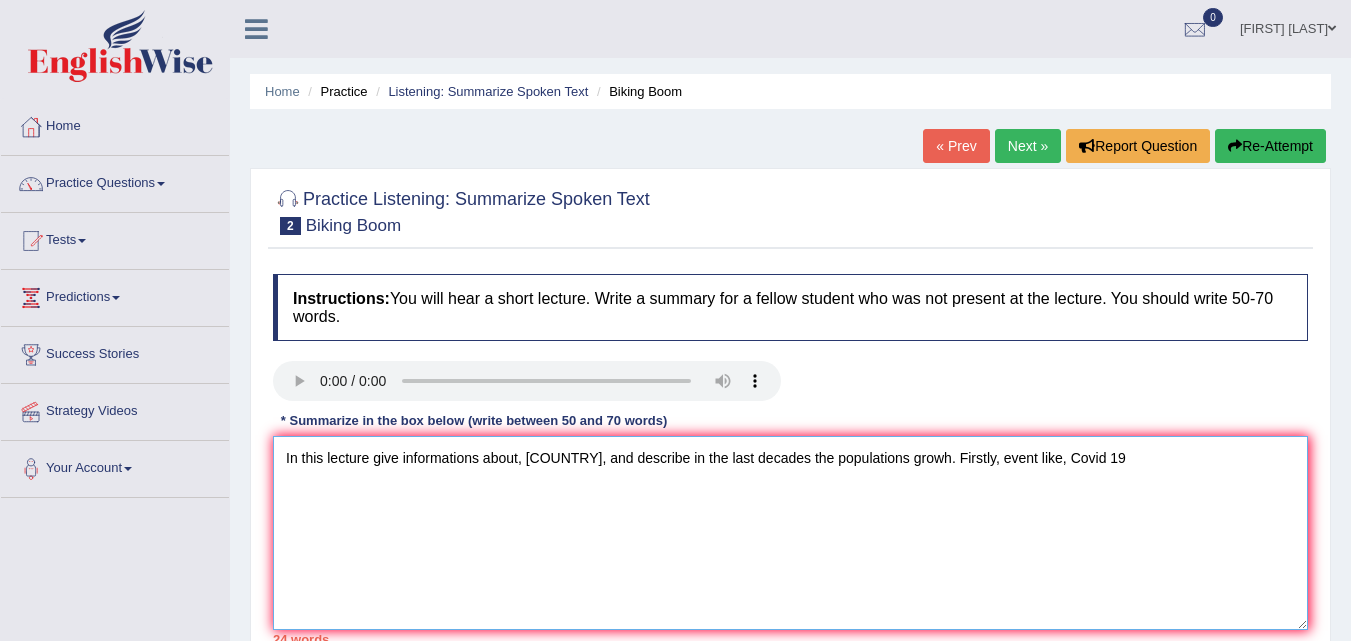 click on "In this lecture give informations about, Unite States of America, and describe in the last decades the populations growh. Firstly, event like, Covid 19" at bounding box center [790, 533] 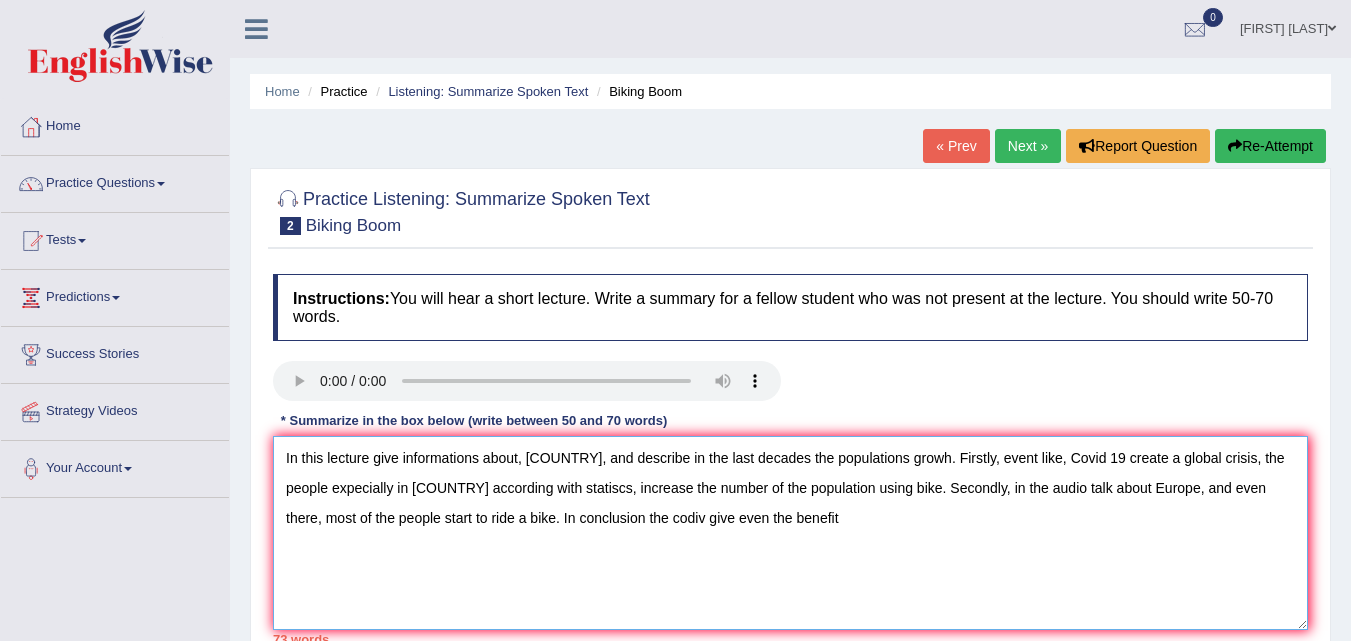 click on "In this lecture give informations about, Unite States of America, and describe in the last decades the populations growh. Firstly, event like, Covid 19 create a global crisis, the people expecially in U.S.A. according with statiscs, increase the number of the population using bike. Secondly, in the audio talk about Europe, and even there, most of the people start to ride a bike. In conclusion the codiv give even the benefit" at bounding box center (790, 533) 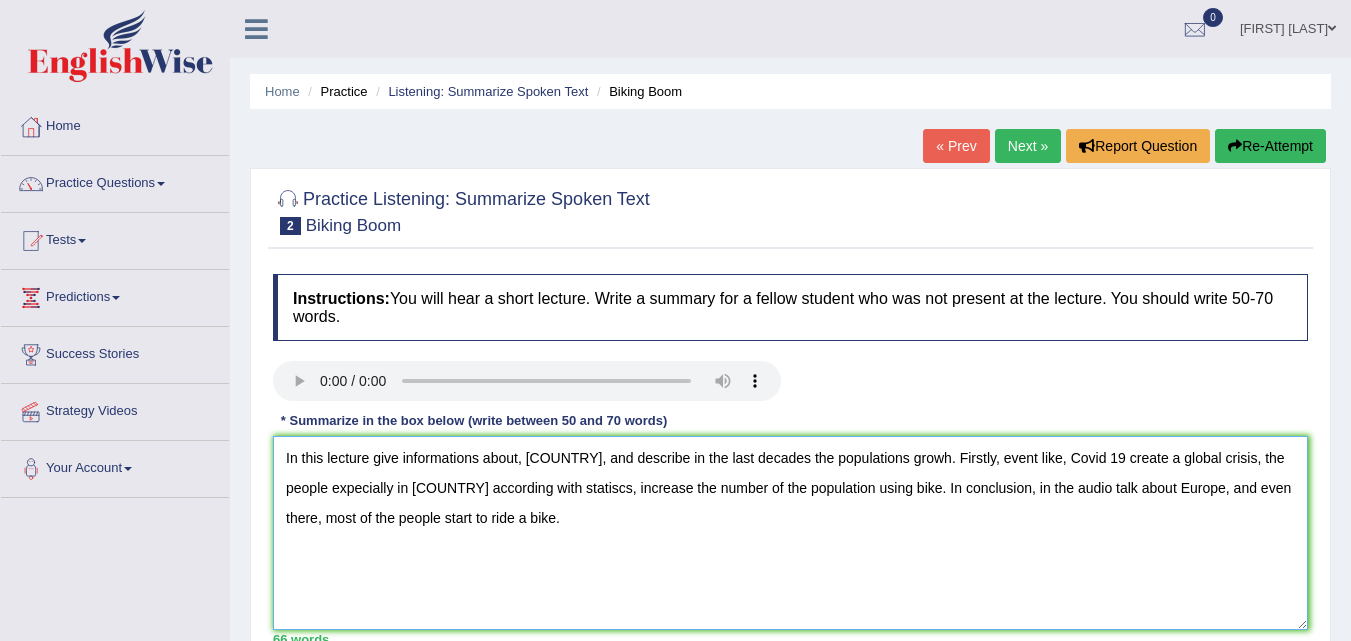 click on "In this lecture give informations about, Unite States of America, and describe in the last decades the populations growh. Firstly, event like, Covid 19 create a global crisis, the people expecially in U.S.A. according with statiscs, increase the number of the population using bike. In conclusion, in the audio talk about Europe, and even there, most of the people start to ride a bike." at bounding box center (790, 533) 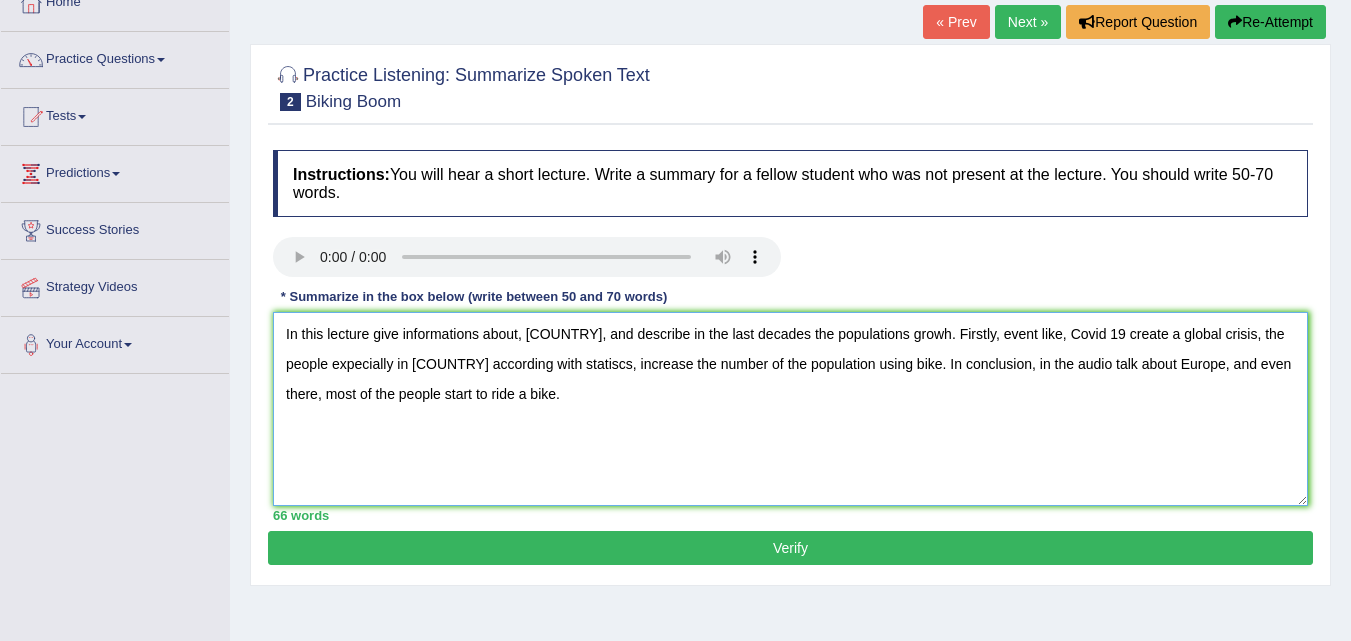 scroll, scrollTop: 148, scrollLeft: 0, axis: vertical 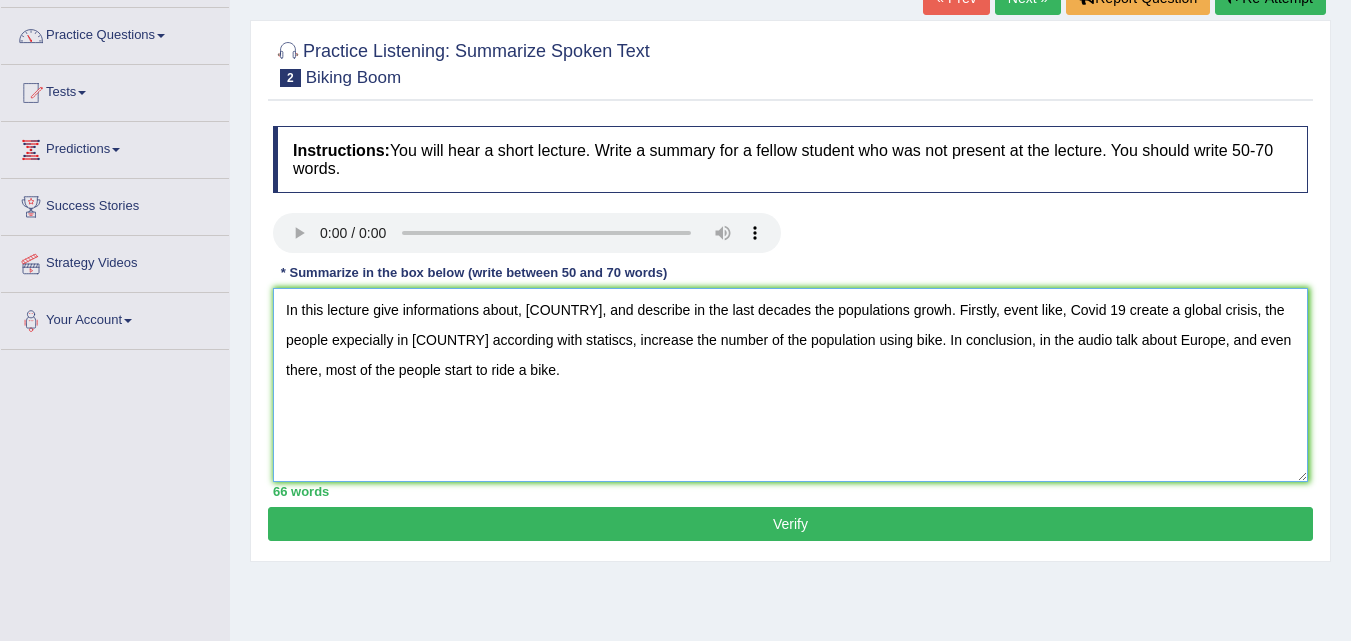 type on "In this lecture give informations about, Unite States of America, and describe in the last decades the populations growh. Firstly, event like, Covid 19 create a global crisis, the people expecially in U.S.A. according with statiscs, increase the number of the population using bike. In conclusion, in the audio talk about Europe, and even there, most of the people start to ride a bike." 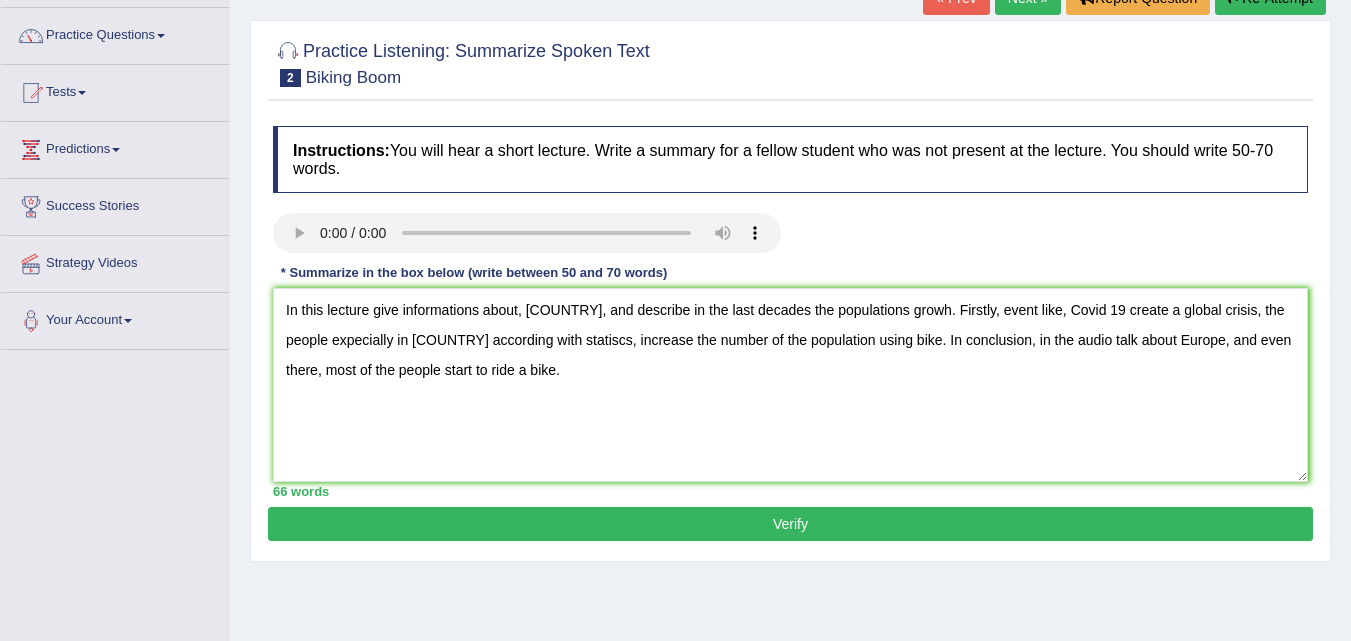 click on "Verify" at bounding box center [790, 524] 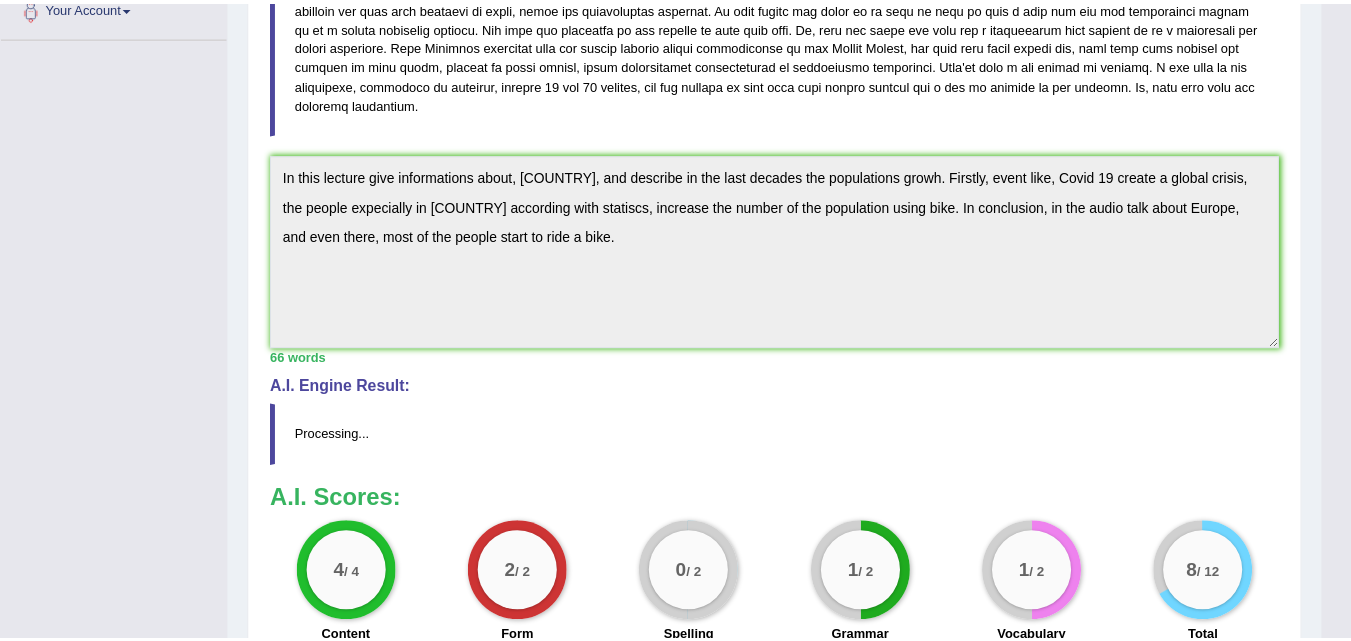 scroll, scrollTop: 463, scrollLeft: 0, axis: vertical 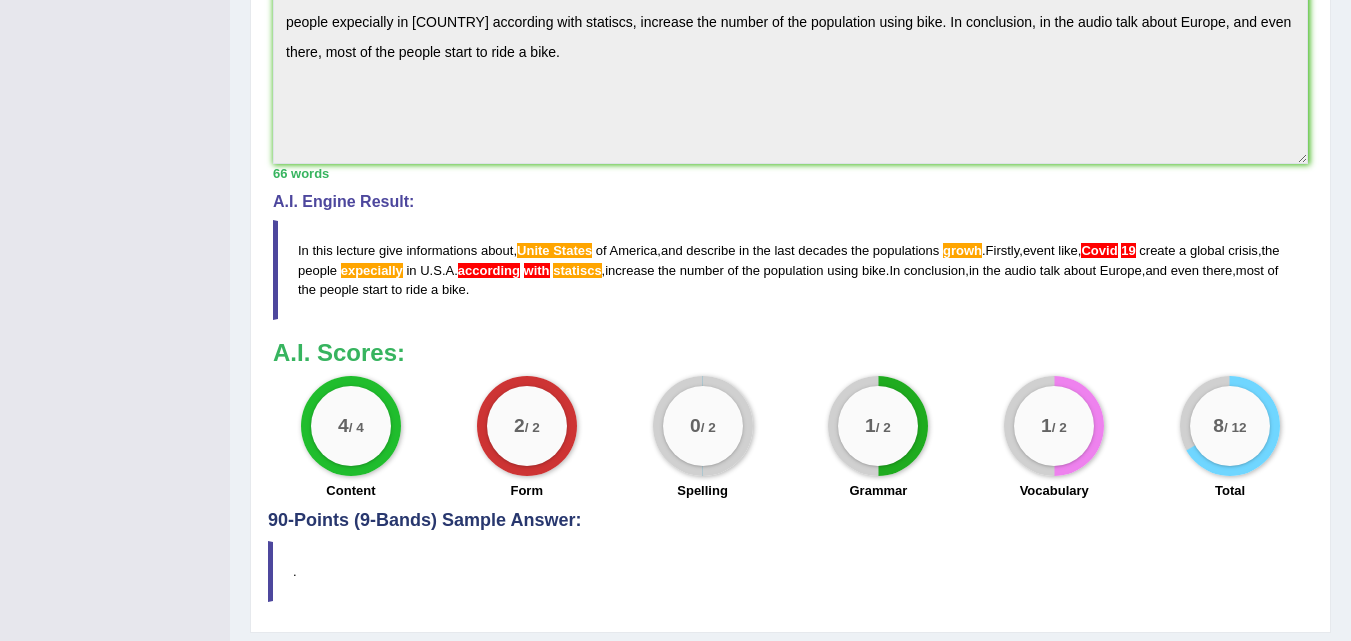 click on "Covid" at bounding box center [1099, 250] 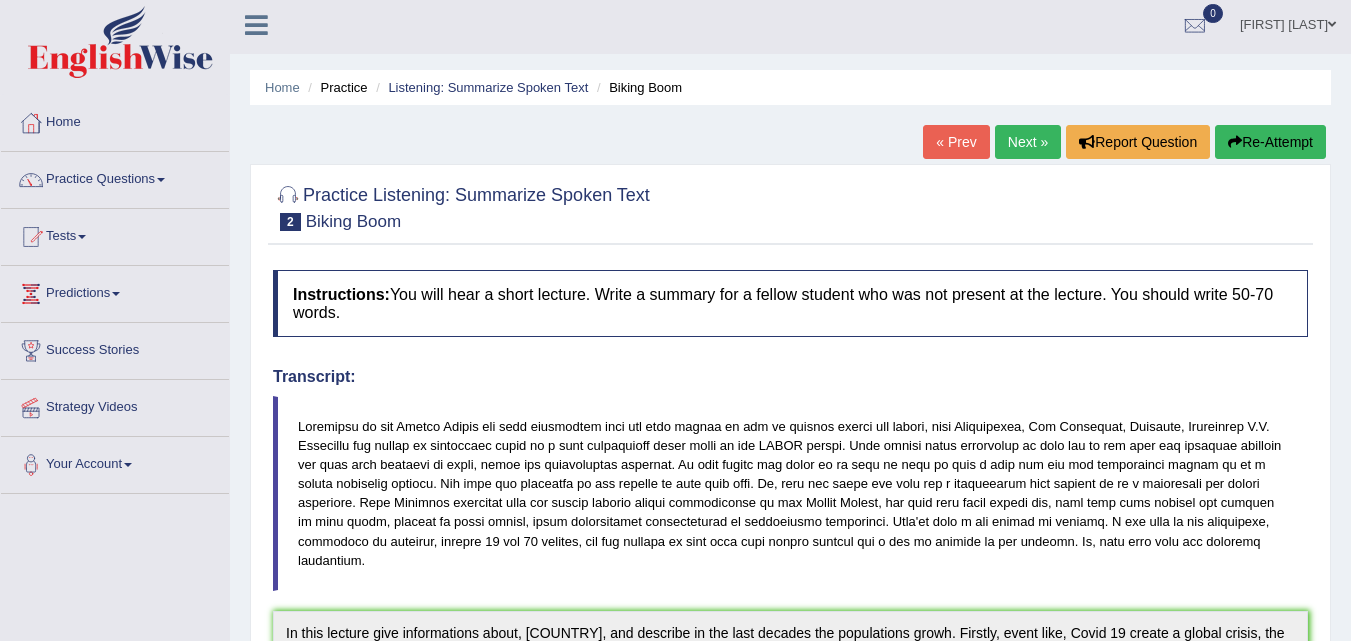 scroll, scrollTop: 0, scrollLeft: 0, axis: both 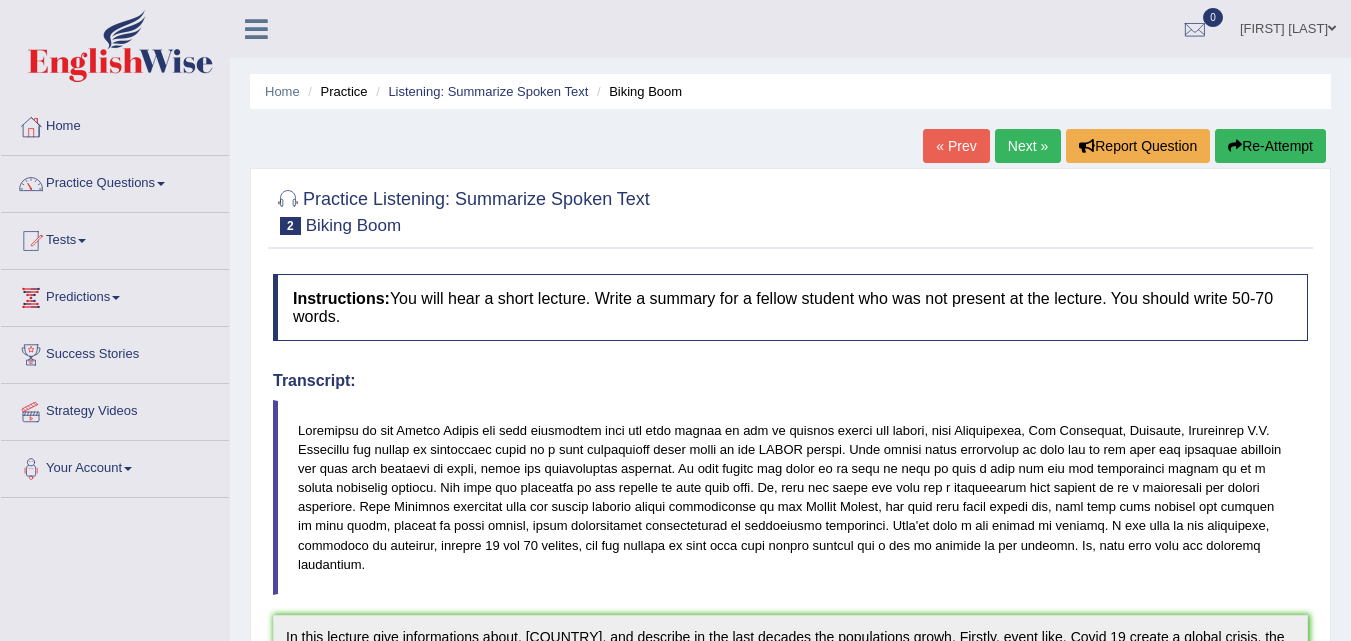 click on "Next »" at bounding box center (1028, 146) 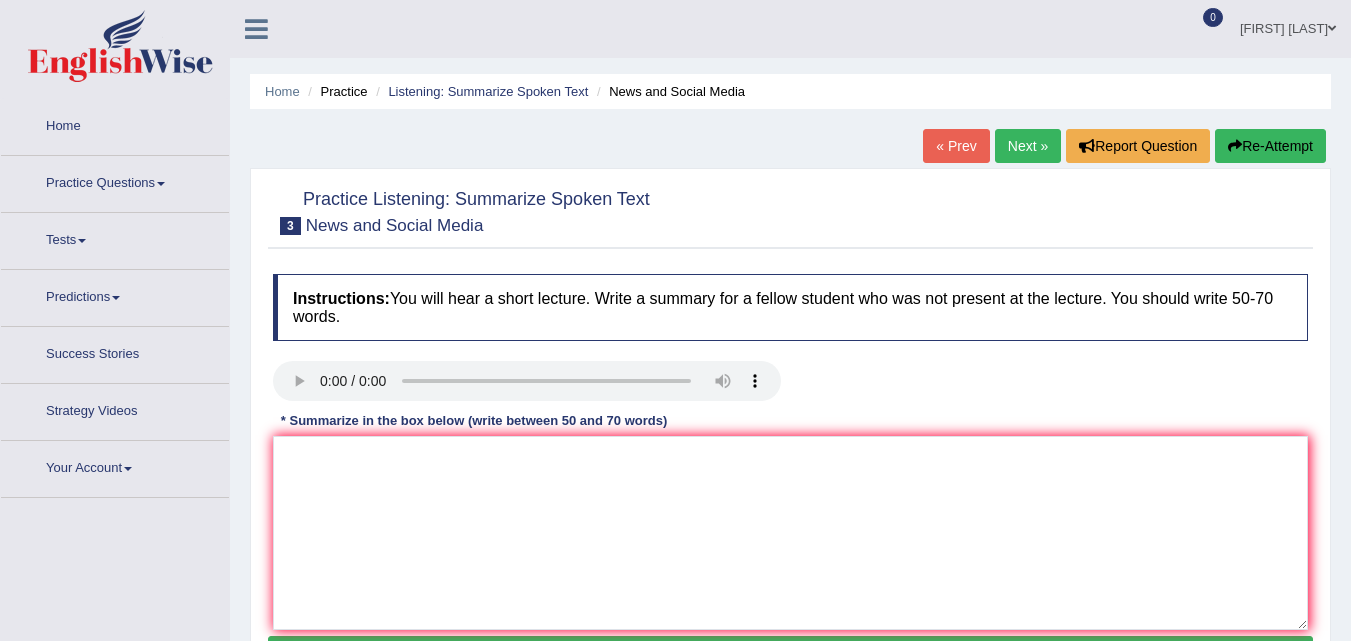 scroll, scrollTop: 0, scrollLeft: 0, axis: both 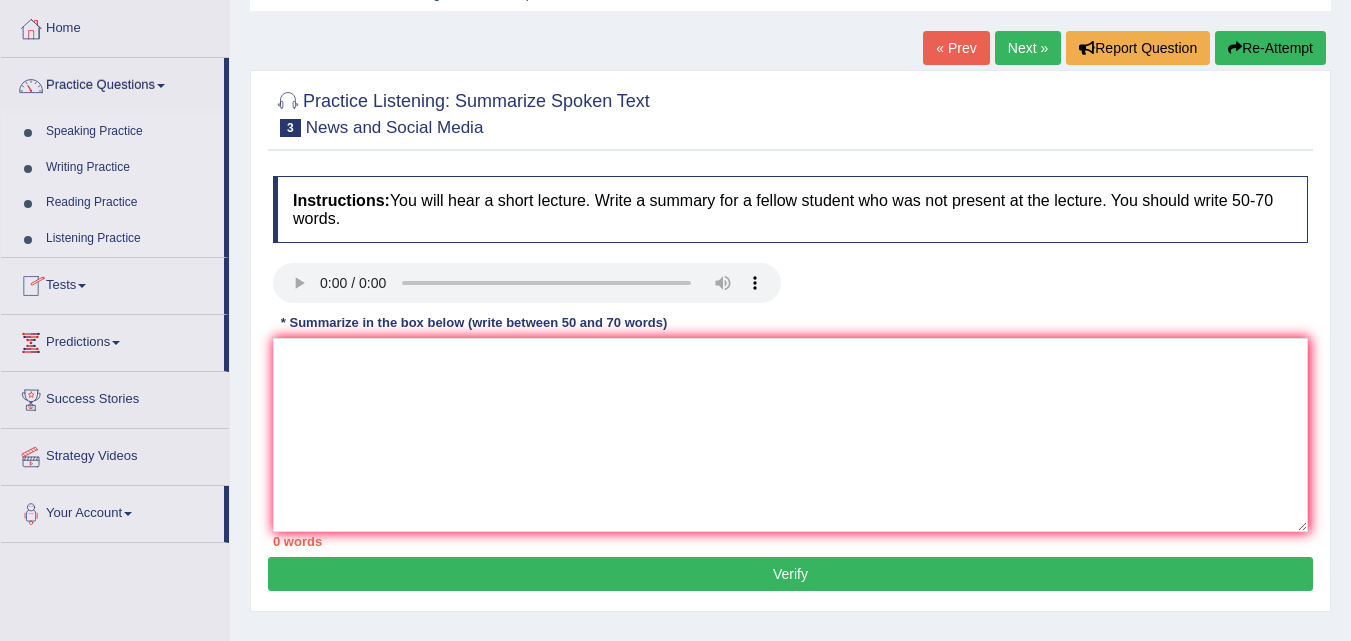 click on "Writing Practice" at bounding box center (130, 168) 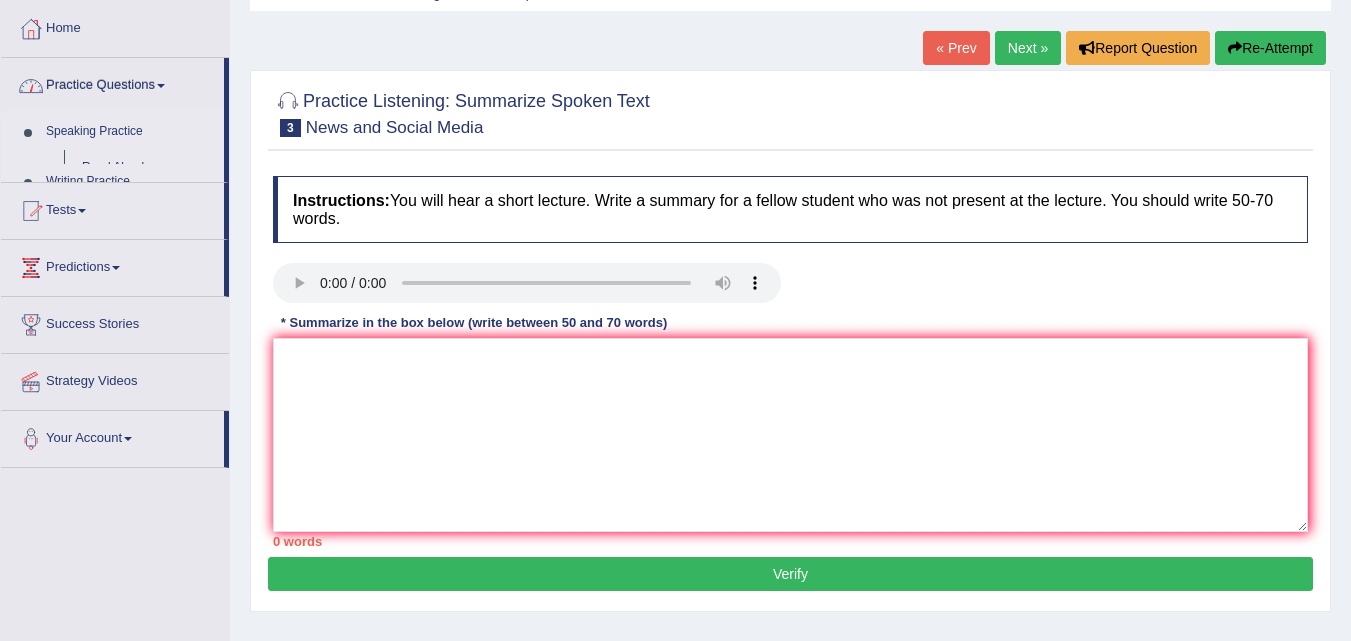 scroll, scrollTop: 0, scrollLeft: 0, axis: both 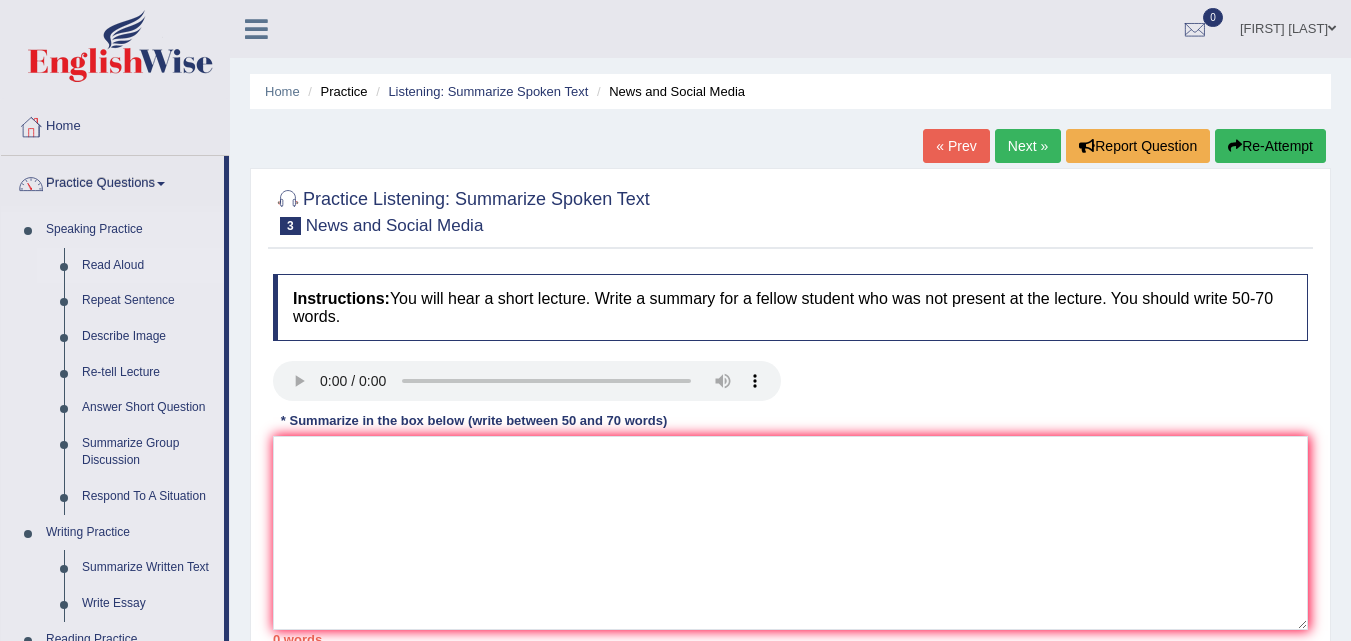 click on "Read Aloud" at bounding box center [148, 266] 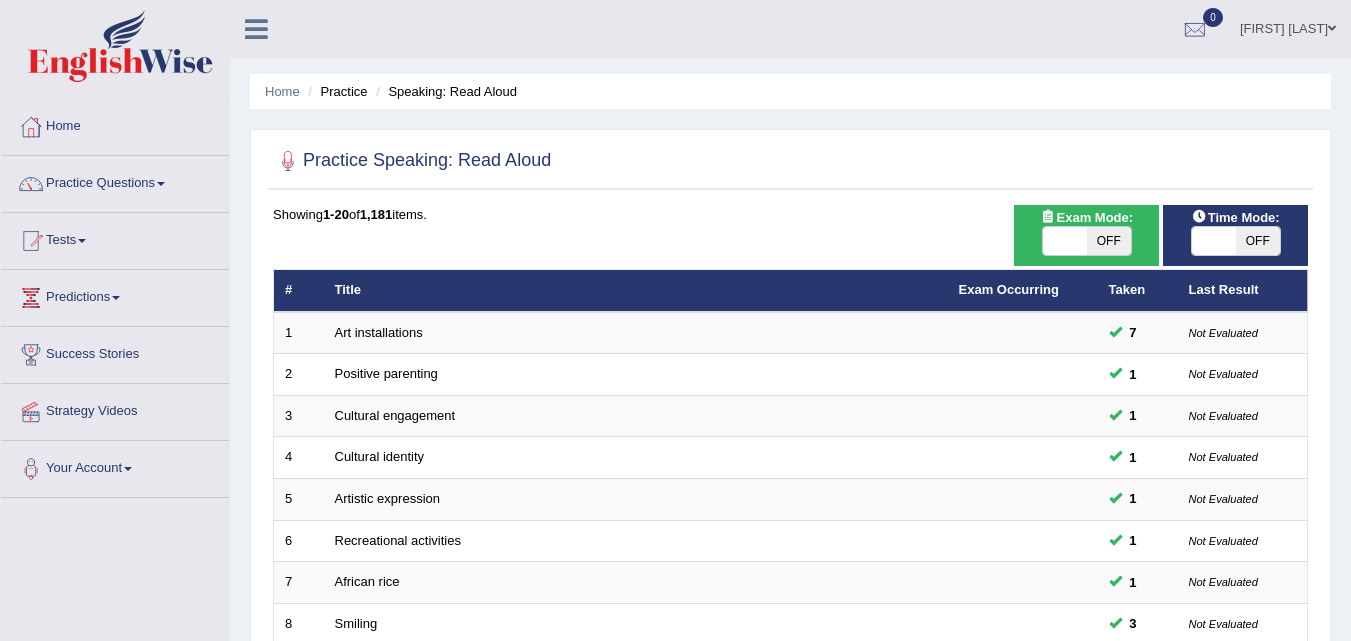 scroll, scrollTop: 0, scrollLeft: 0, axis: both 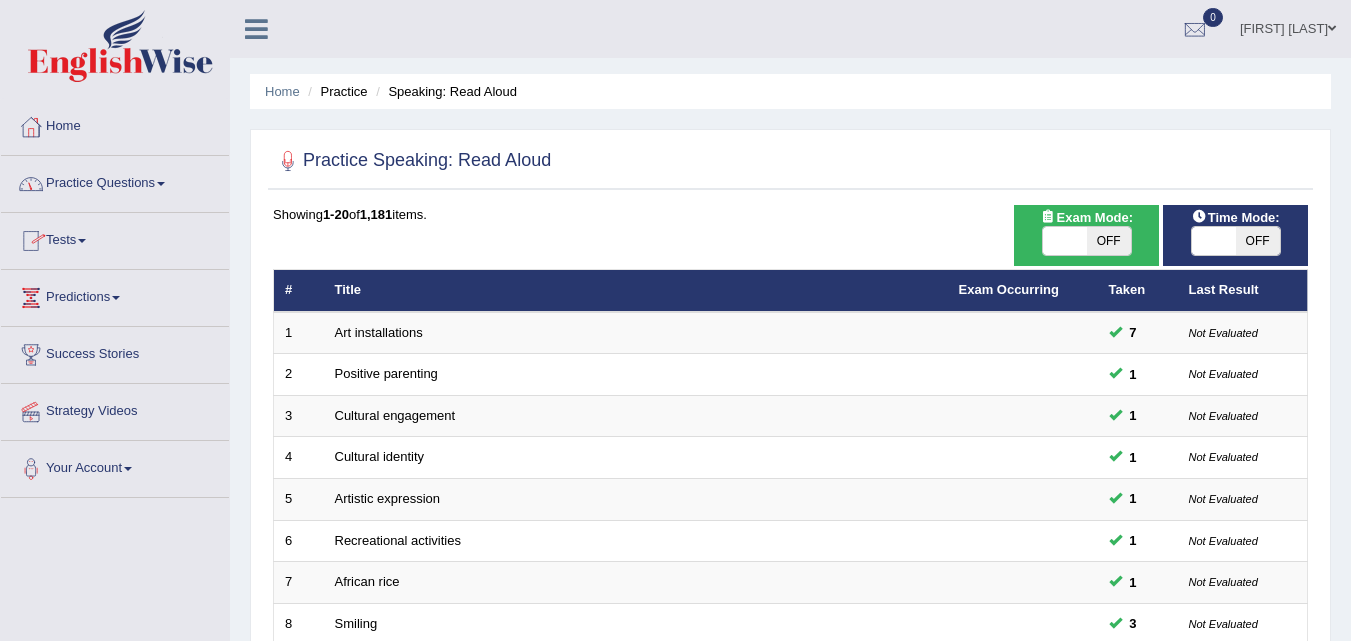 click on "Practice Questions" at bounding box center (115, 181) 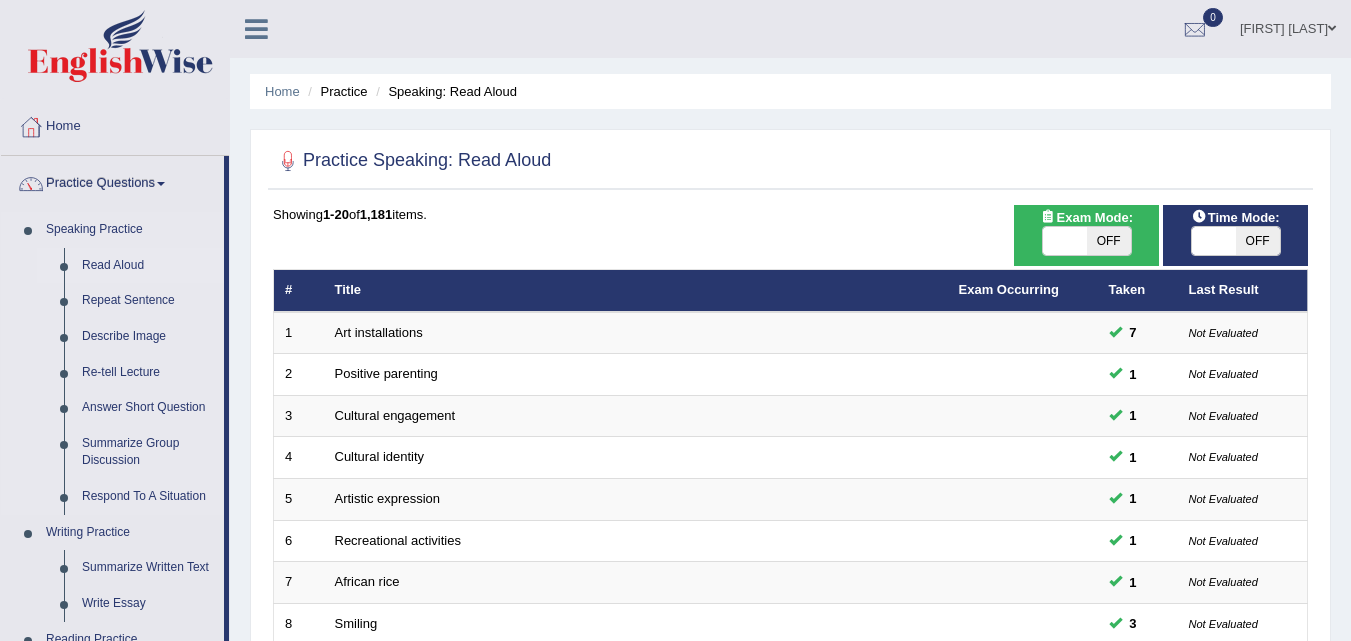click on "Read Aloud" at bounding box center [148, 266] 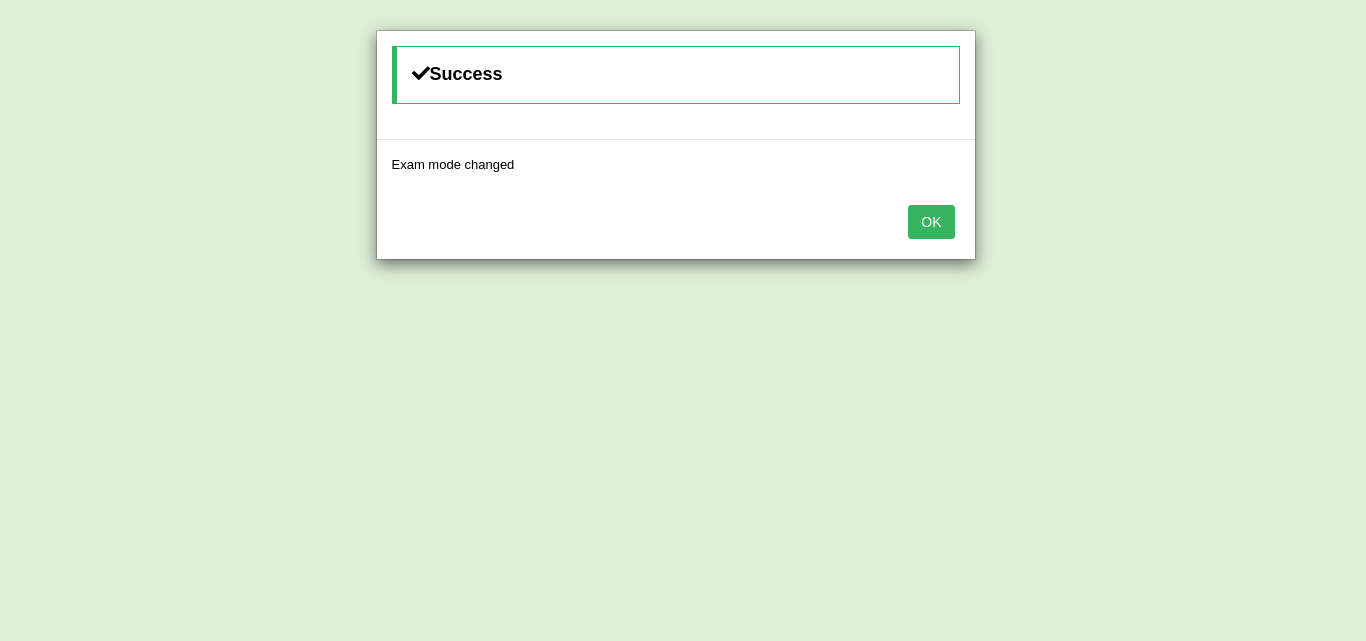 scroll, scrollTop: 0, scrollLeft: 0, axis: both 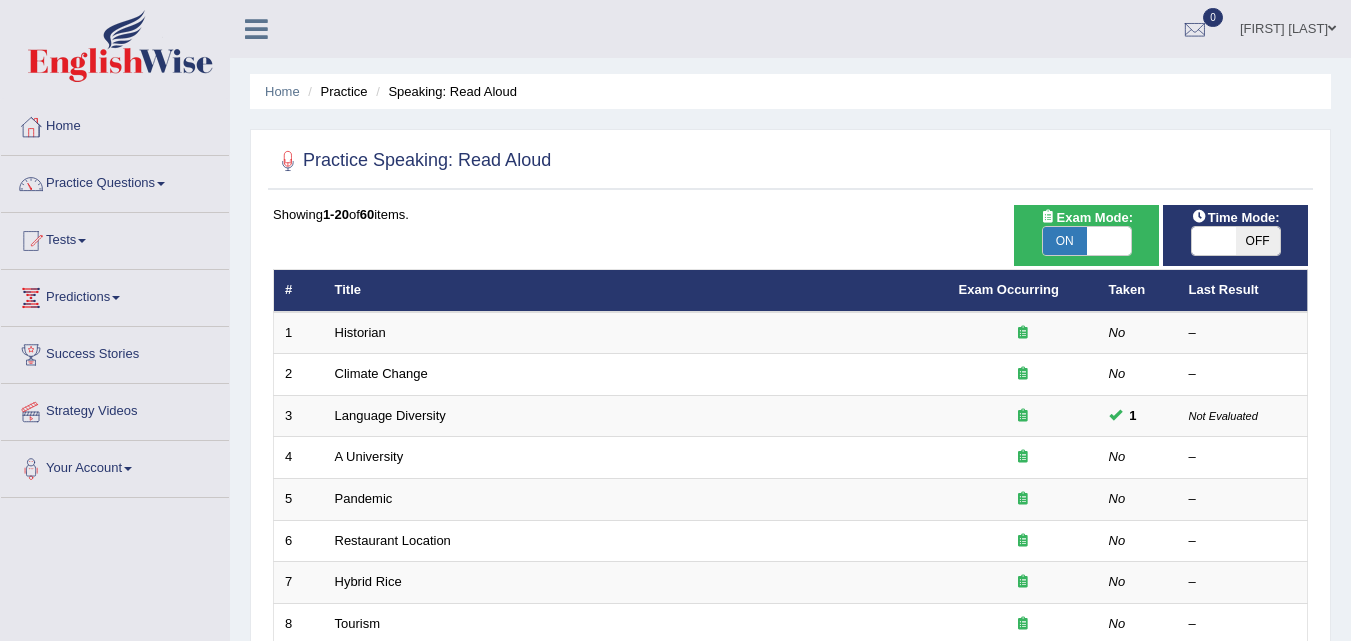 click on "OFF" at bounding box center (1258, 241) 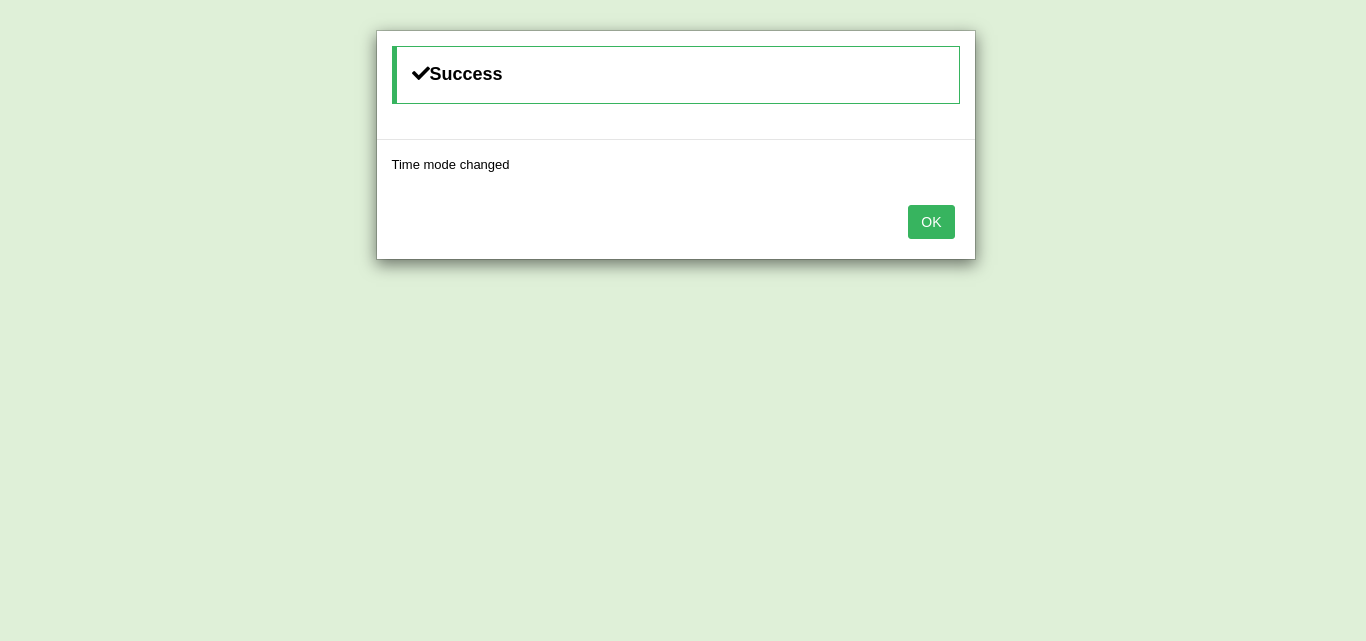 click on "OK" at bounding box center [931, 222] 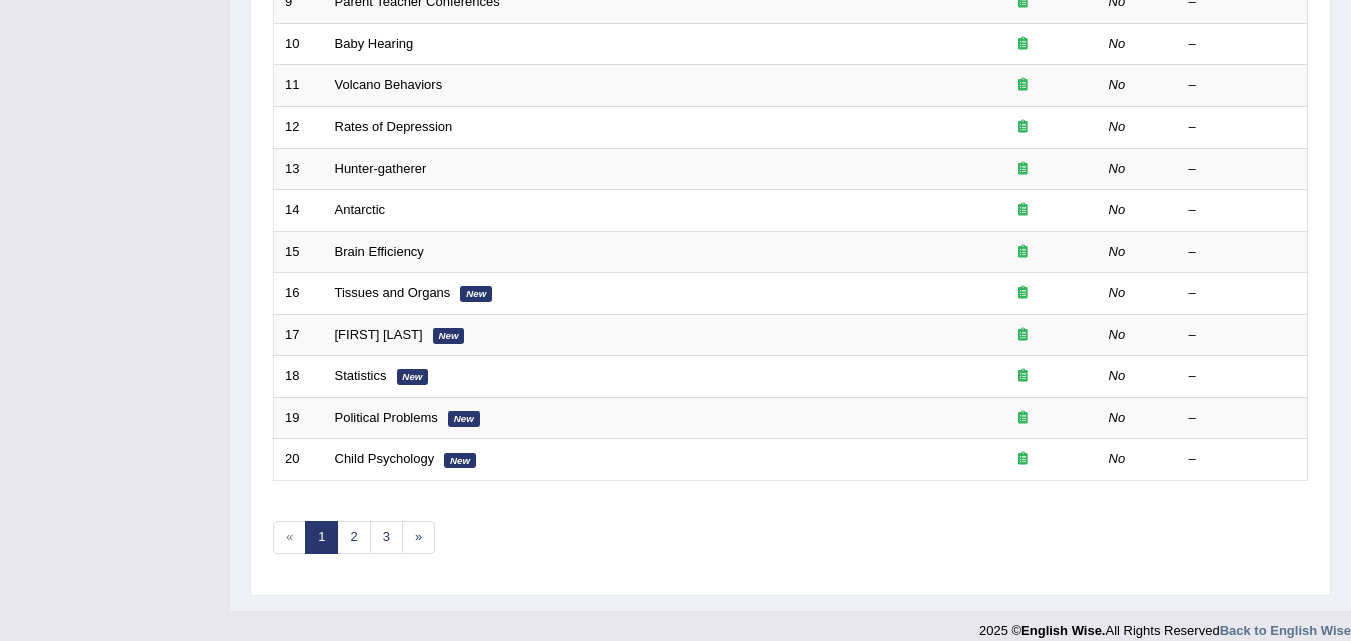 scroll, scrollTop: 683, scrollLeft: 0, axis: vertical 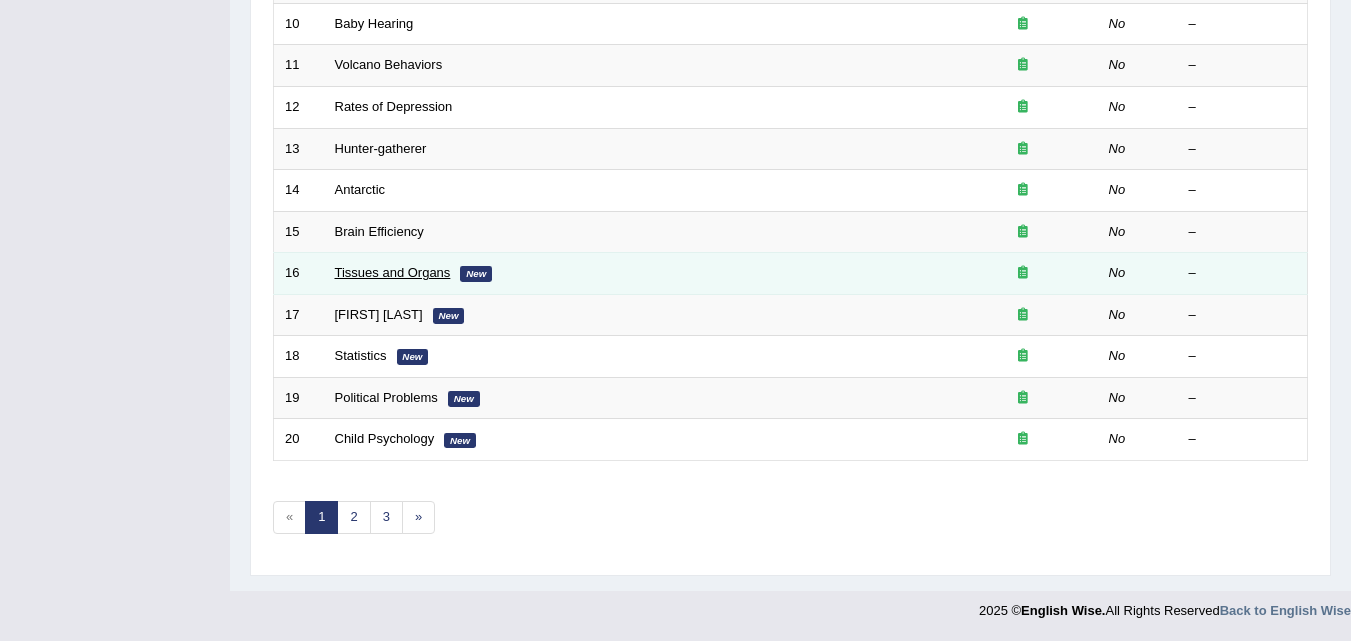 click on "Tissues and Organs" at bounding box center [393, 272] 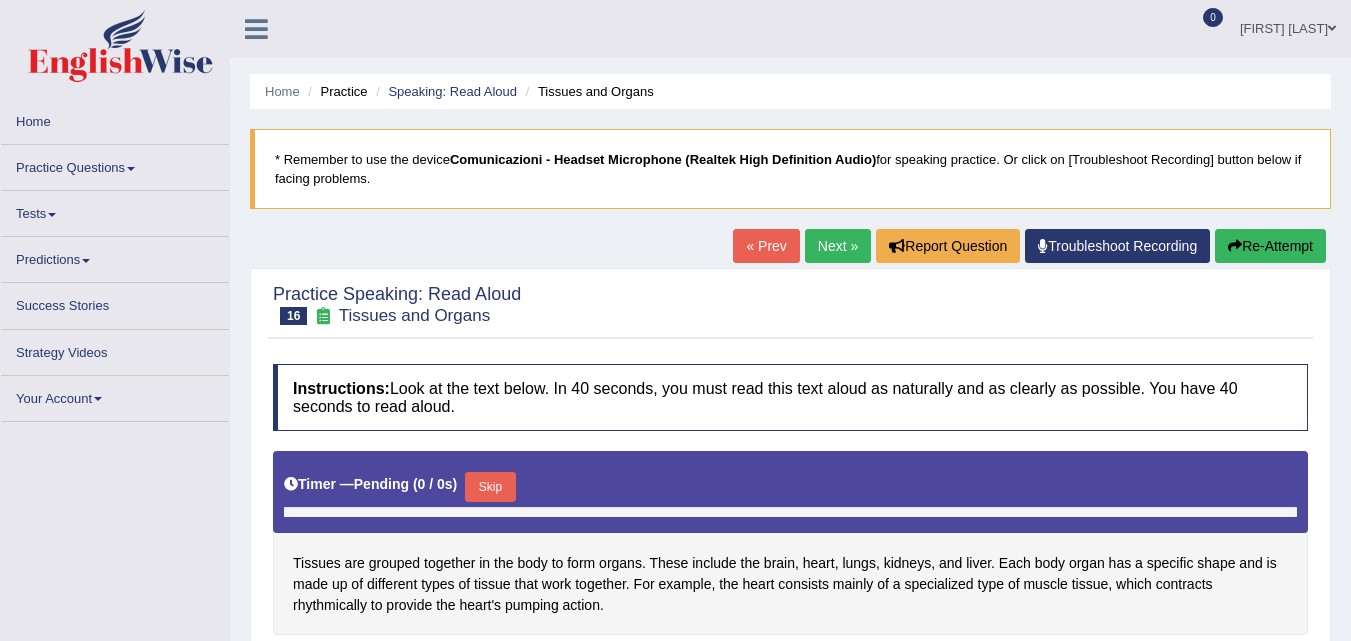 scroll, scrollTop: 0, scrollLeft: 0, axis: both 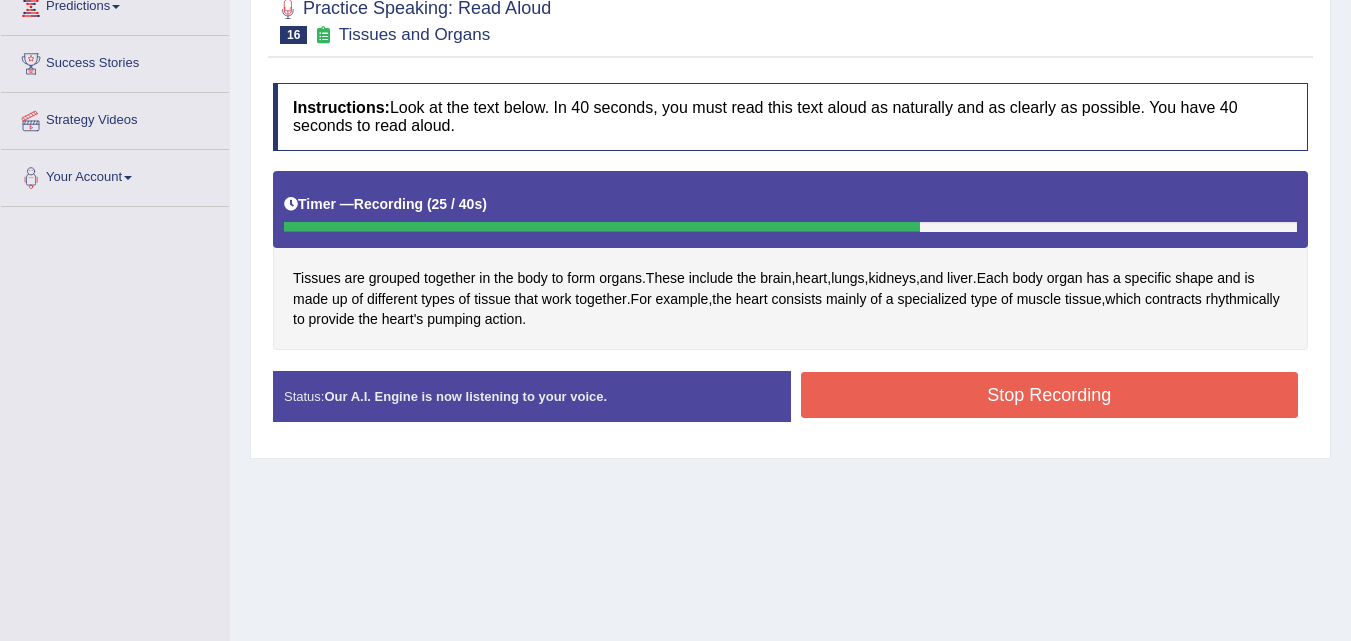 click on "Stop Recording" at bounding box center (1050, 395) 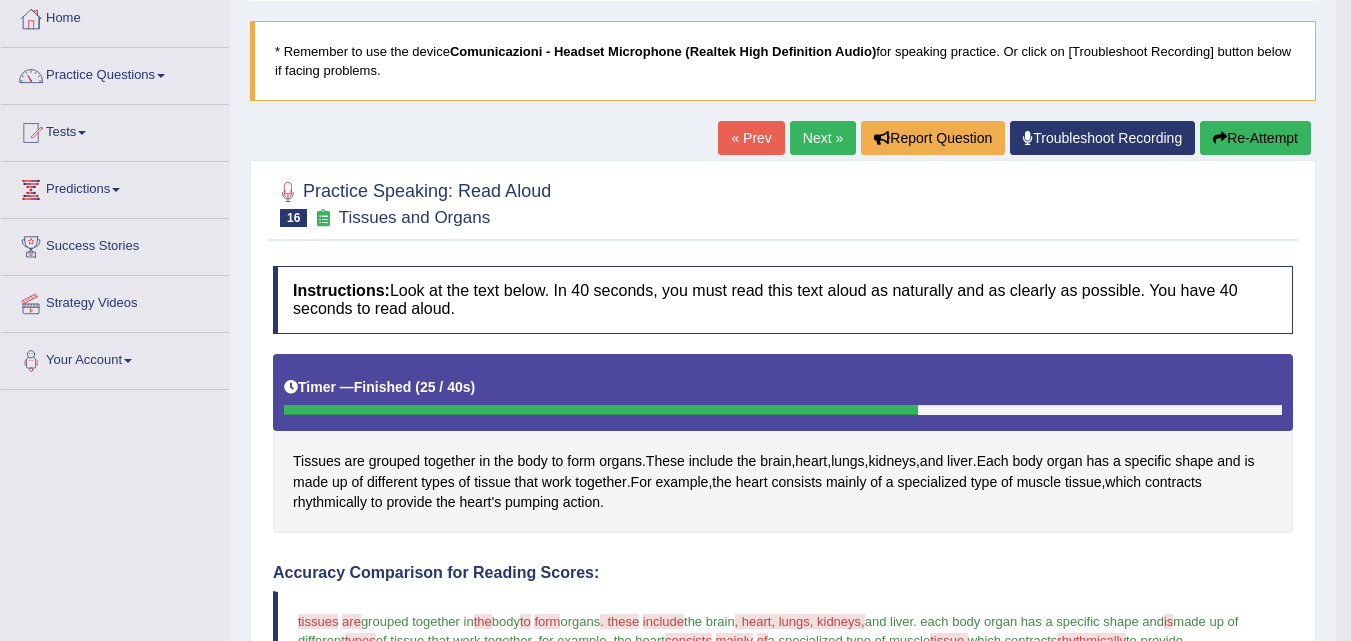 scroll, scrollTop: 94, scrollLeft: 0, axis: vertical 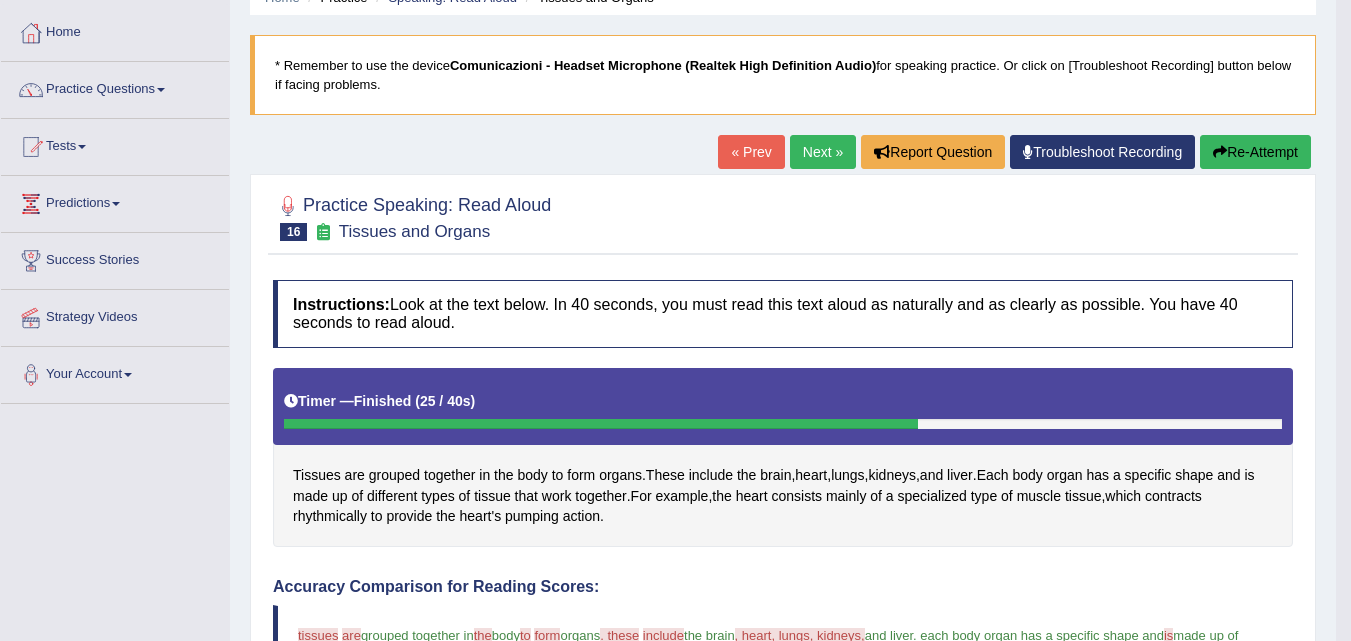 click on "Next »" at bounding box center (823, 152) 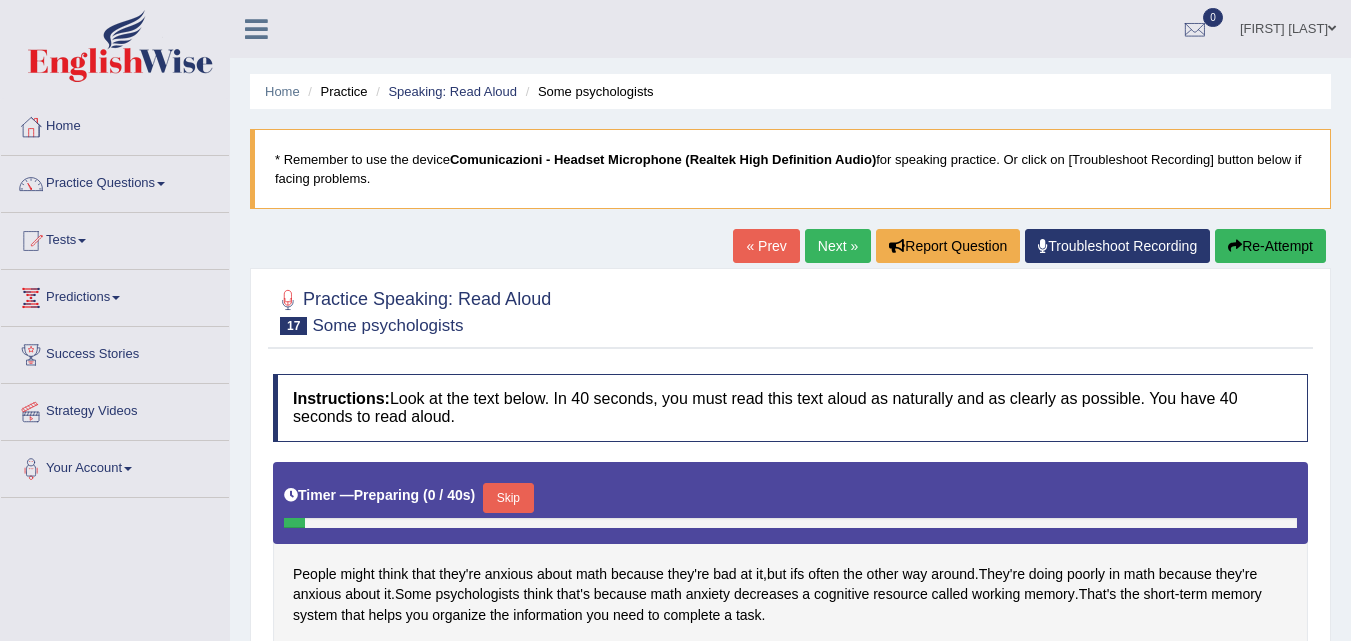 scroll, scrollTop: 0, scrollLeft: 0, axis: both 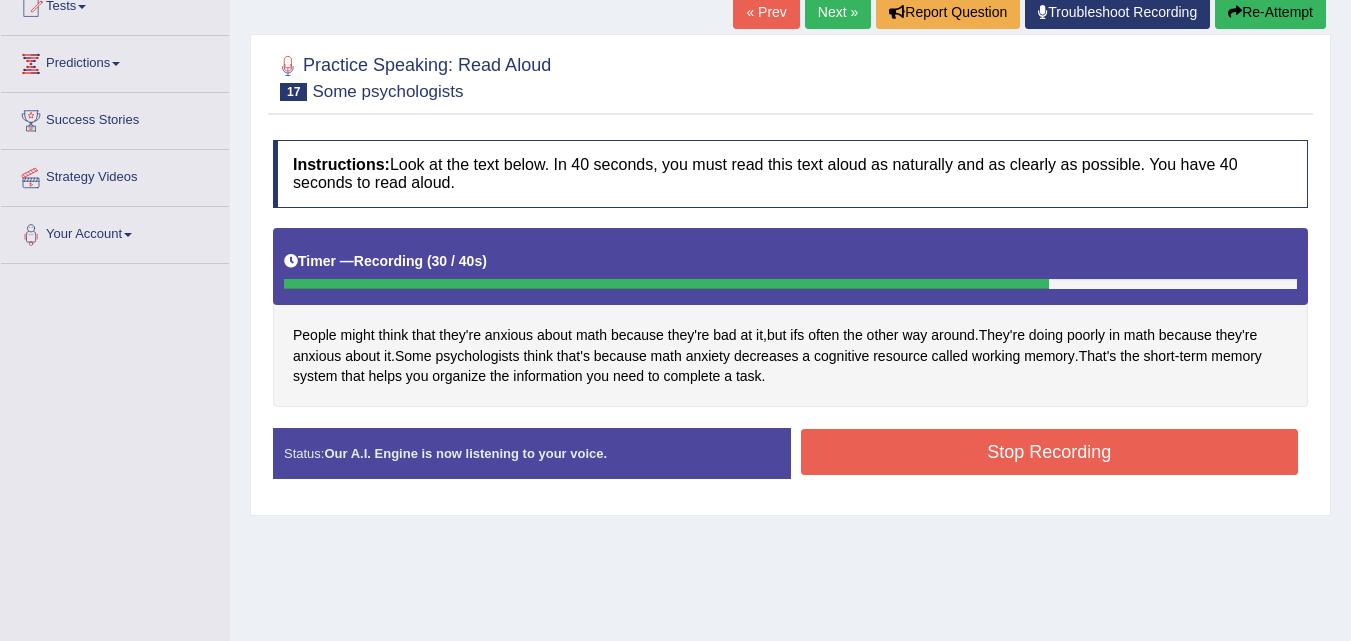 click on "Stop Recording" at bounding box center (1050, 452) 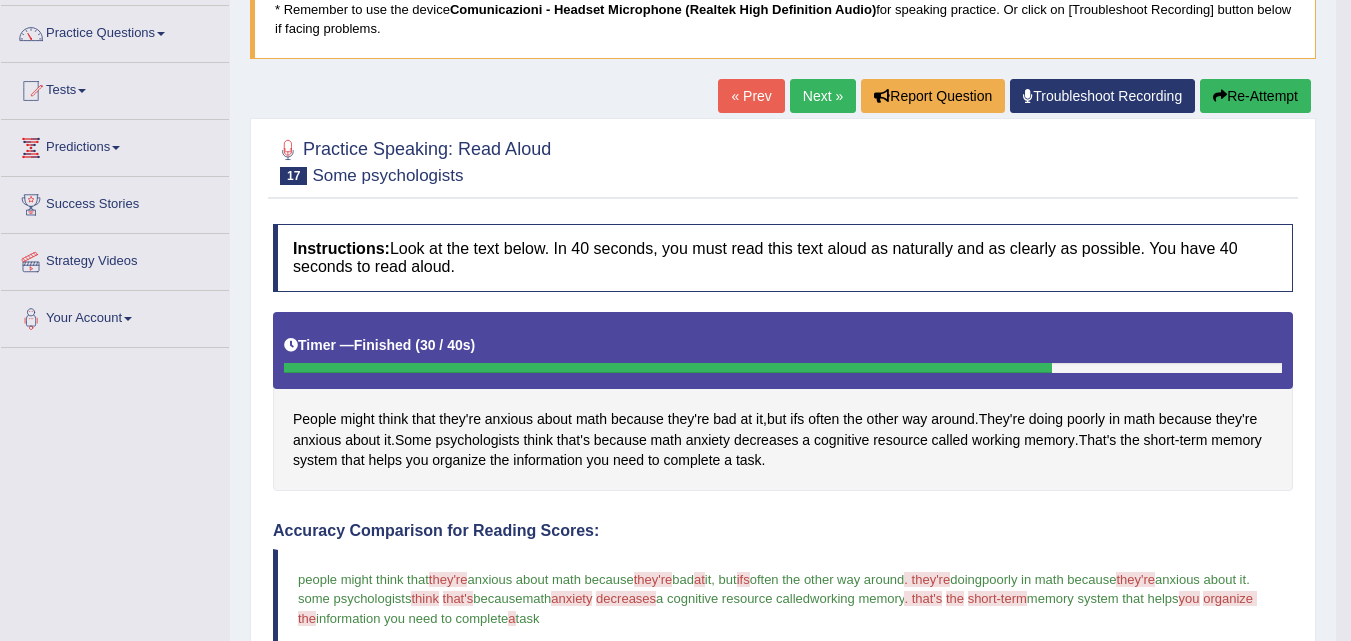 scroll, scrollTop: 103, scrollLeft: 0, axis: vertical 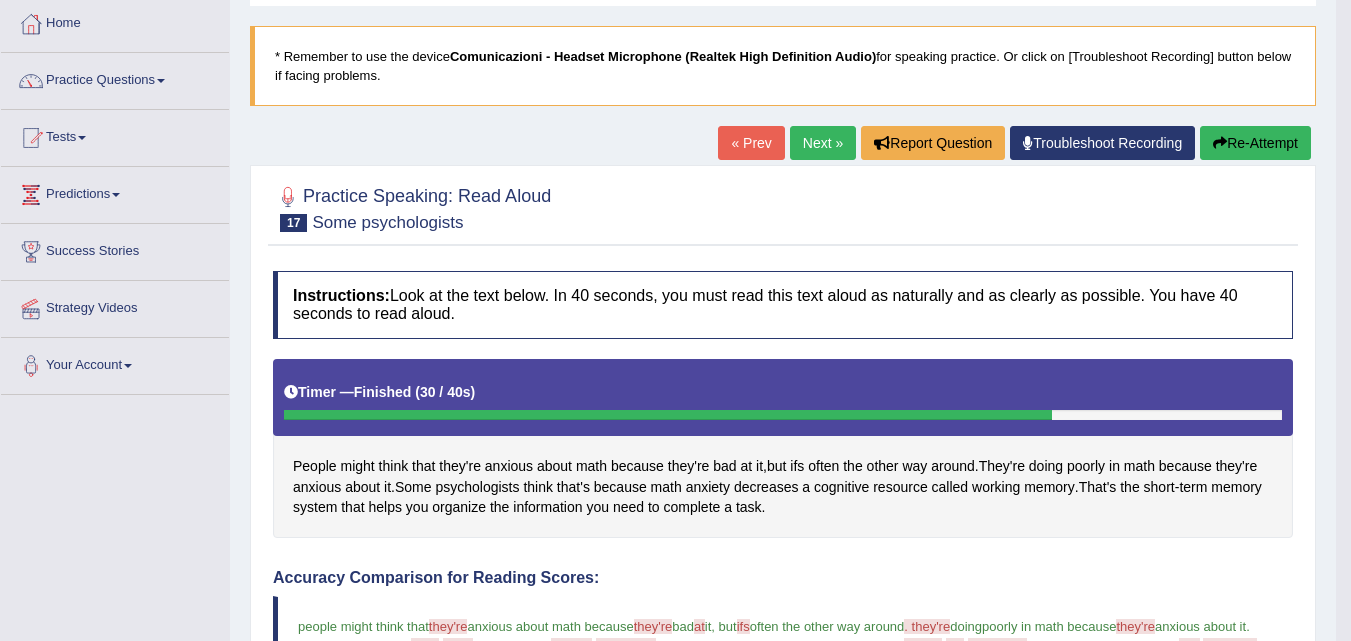 click on "Next »" at bounding box center [823, 143] 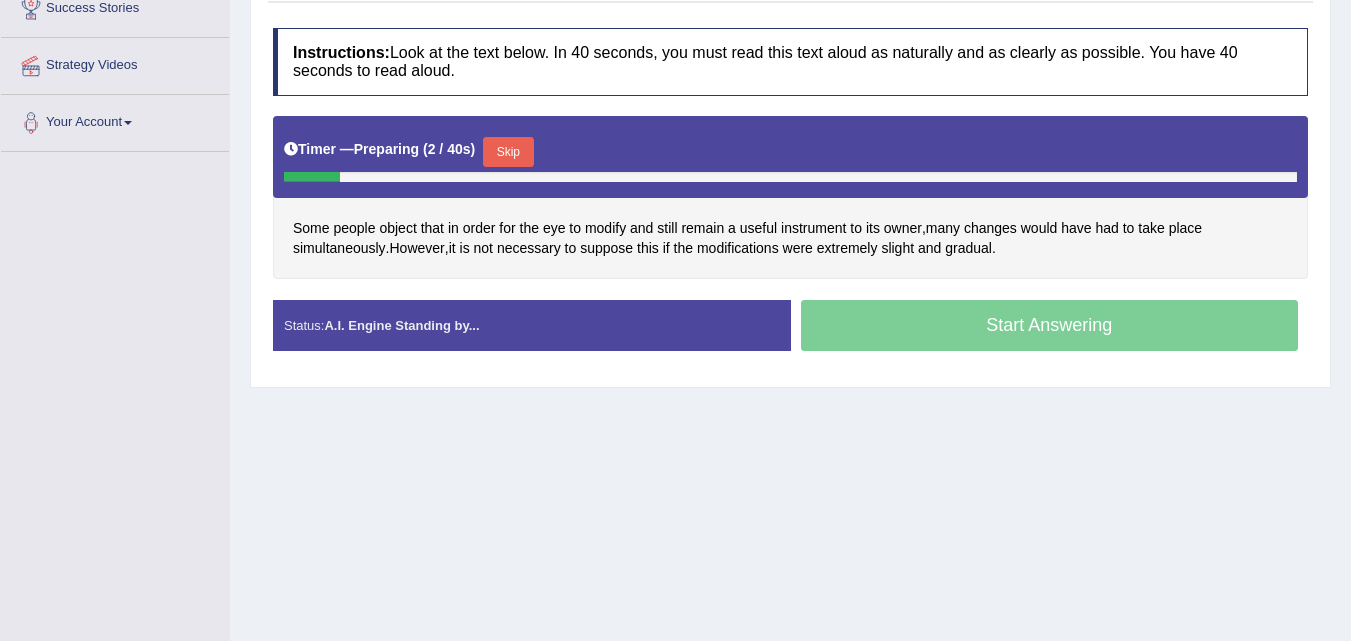 scroll, scrollTop: 346, scrollLeft: 0, axis: vertical 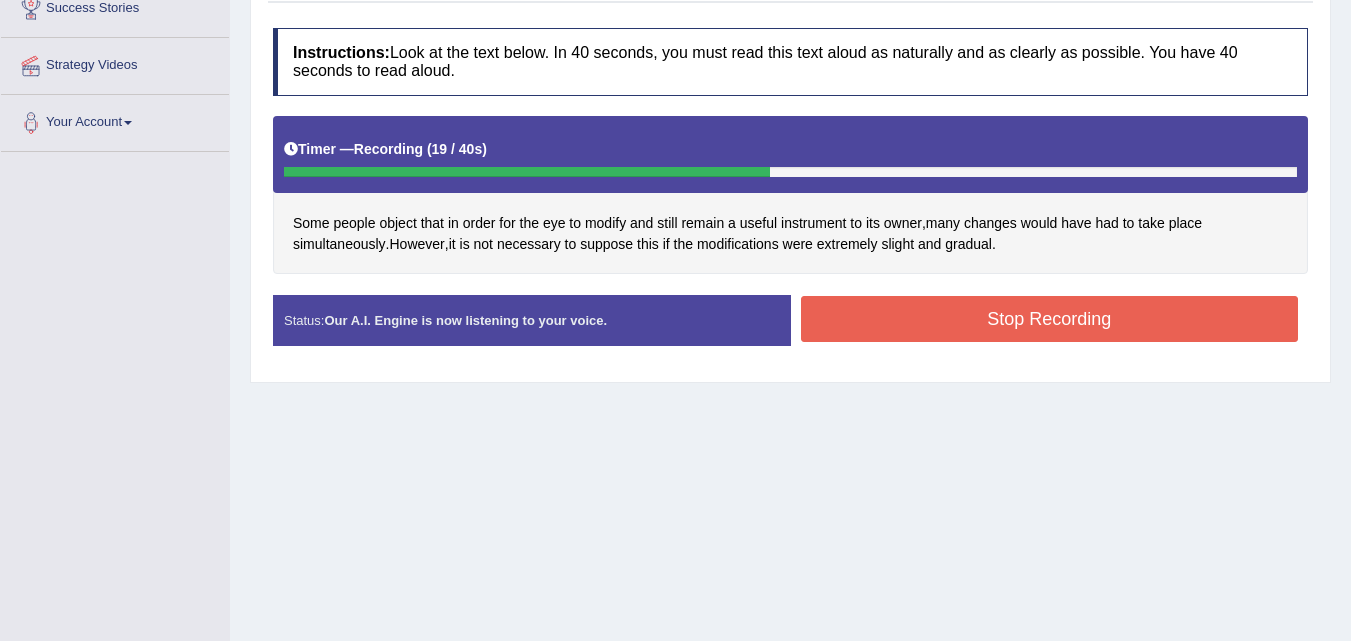click on "Stop Recording" at bounding box center (1050, 319) 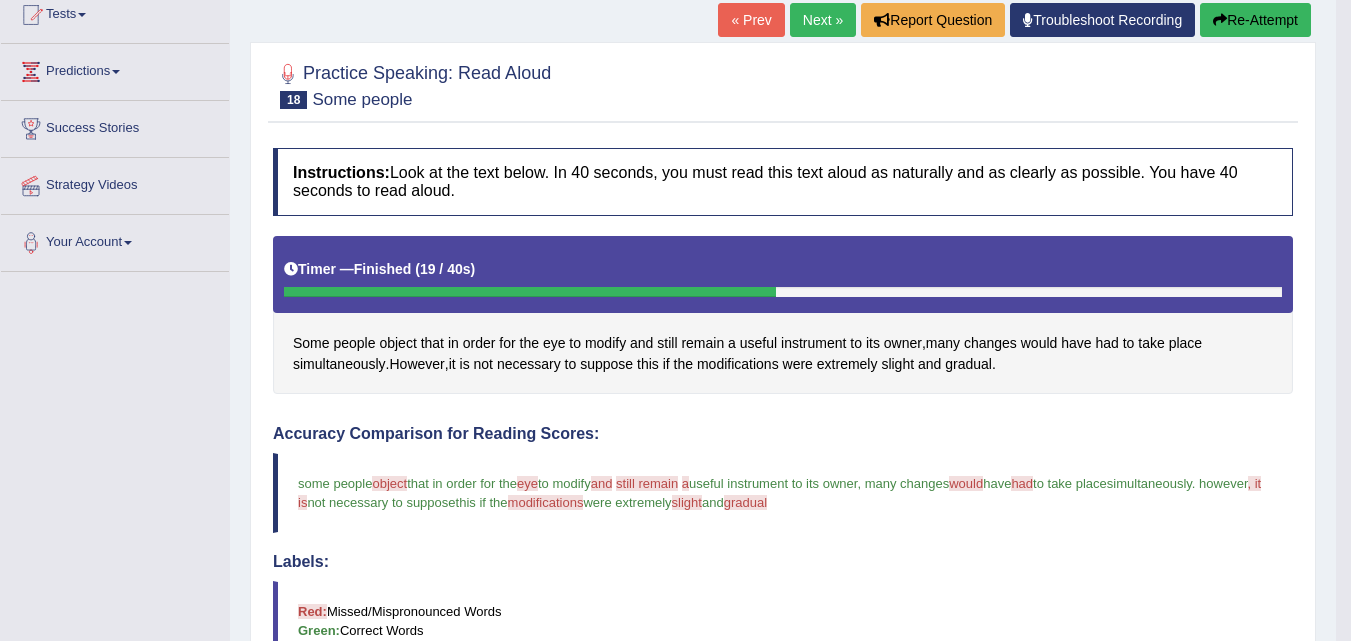 scroll, scrollTop: 225, scrollLeft: 0, axis: vertical 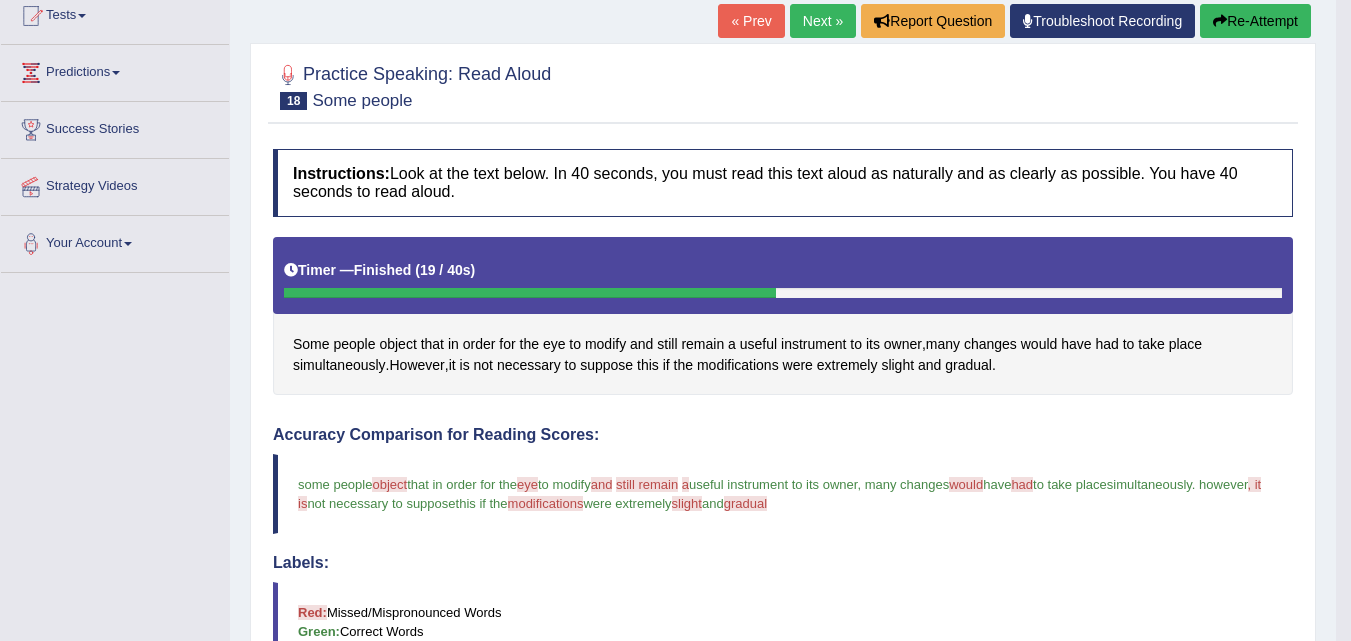 click on "Next »" at bounding box center (823, 21) 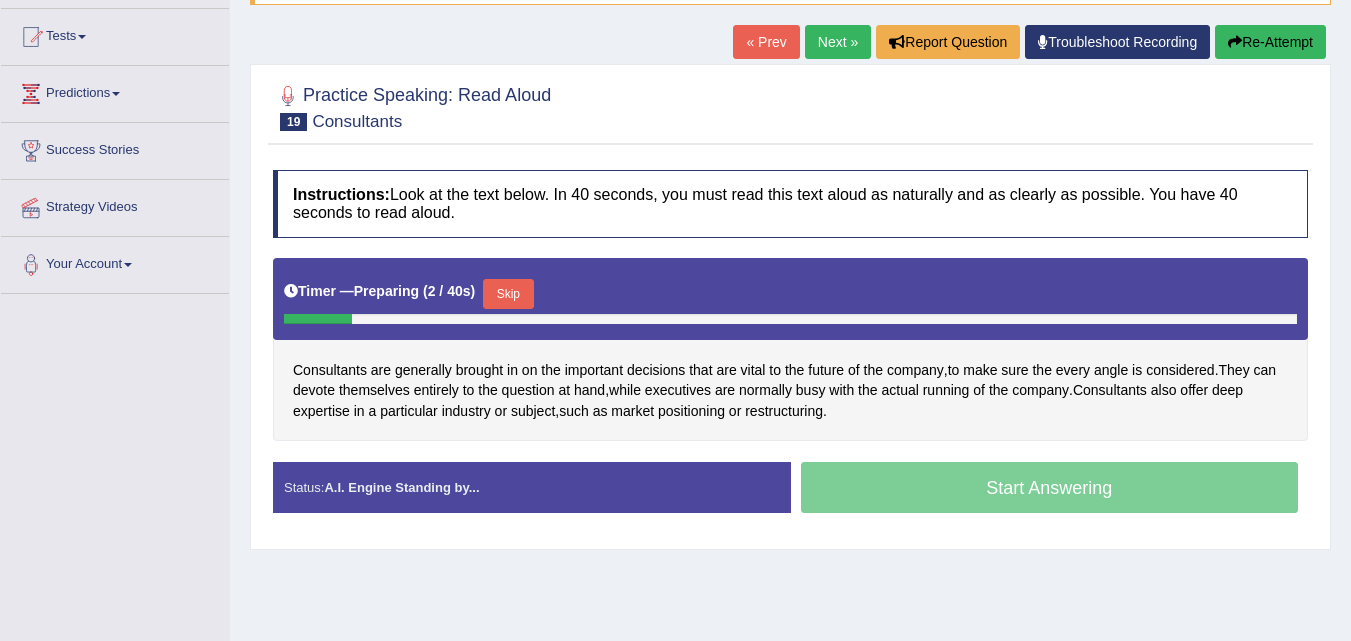 scroll, scrollTop: 204, scrollLeft: 0, axis: vertical 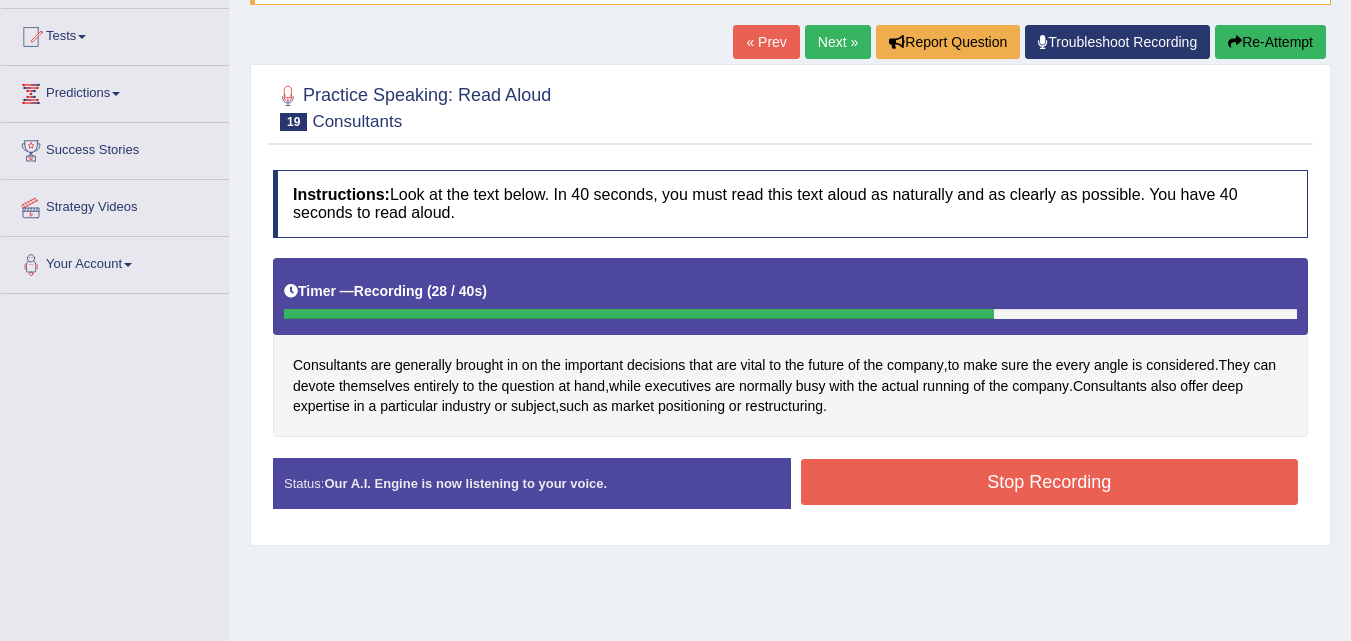 click on "Stop Recording" at bounding box center (1050, 482) 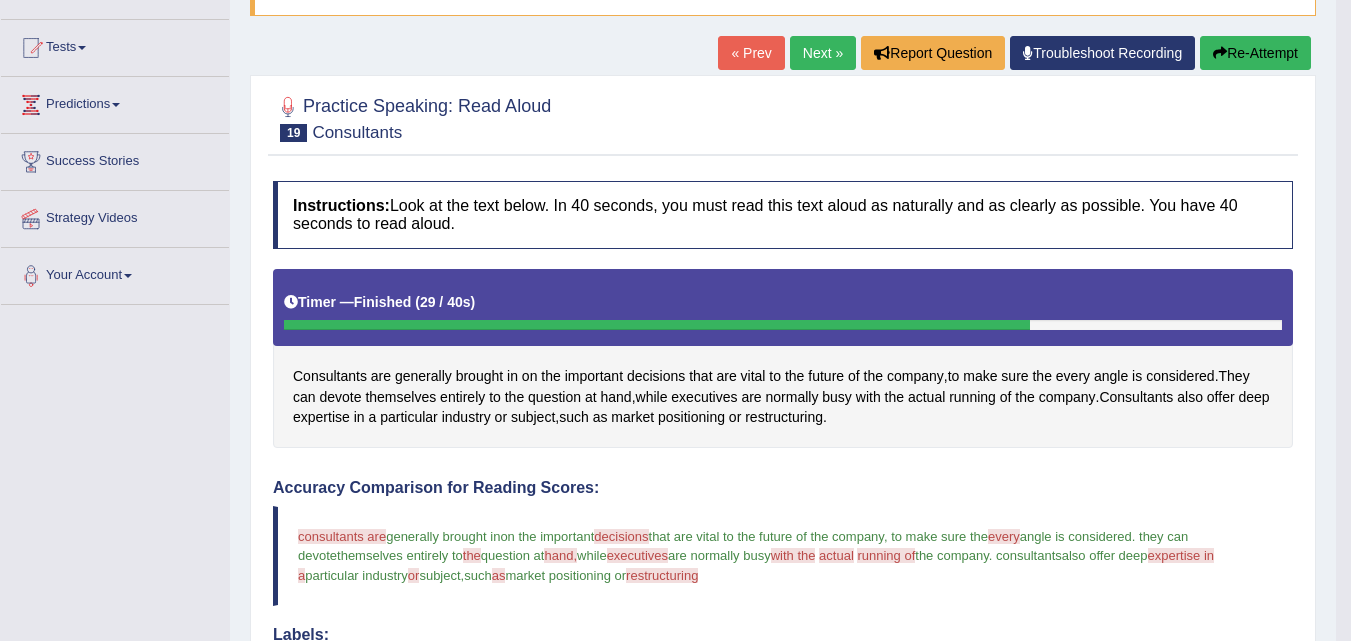 scroll, scrollTop: 138, scrollLeft: 0, axis: vertical 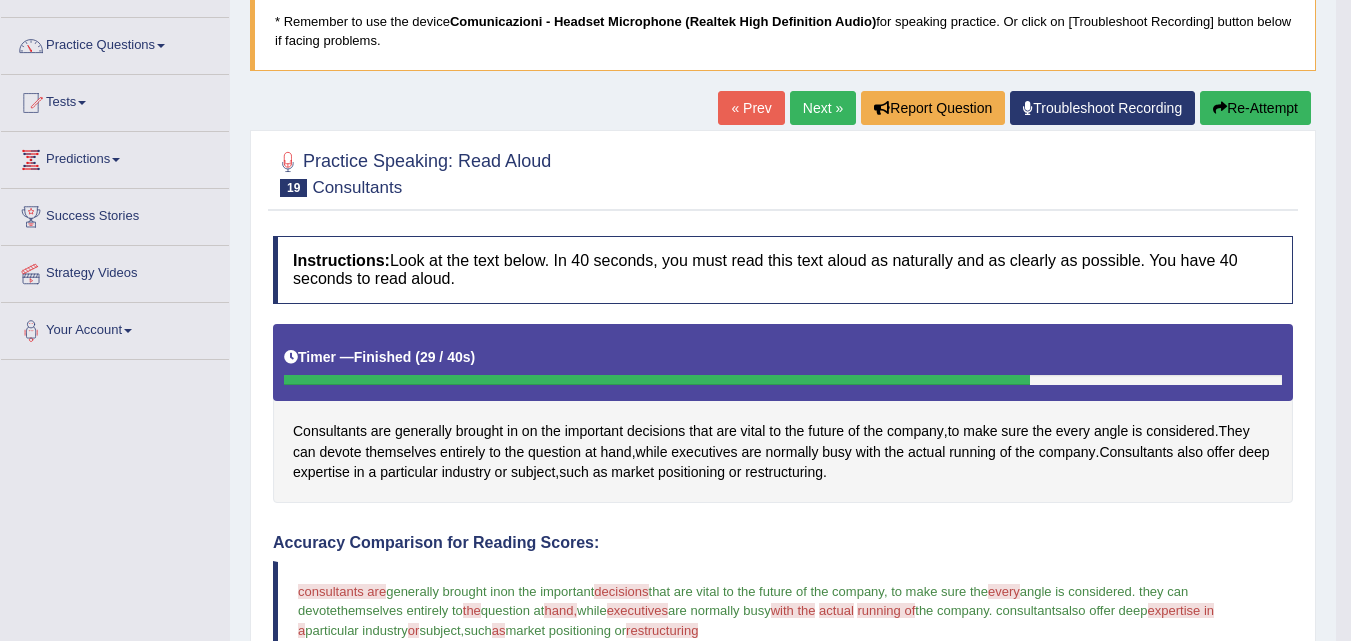 click on "Next »" at bounding box center [823, 108] 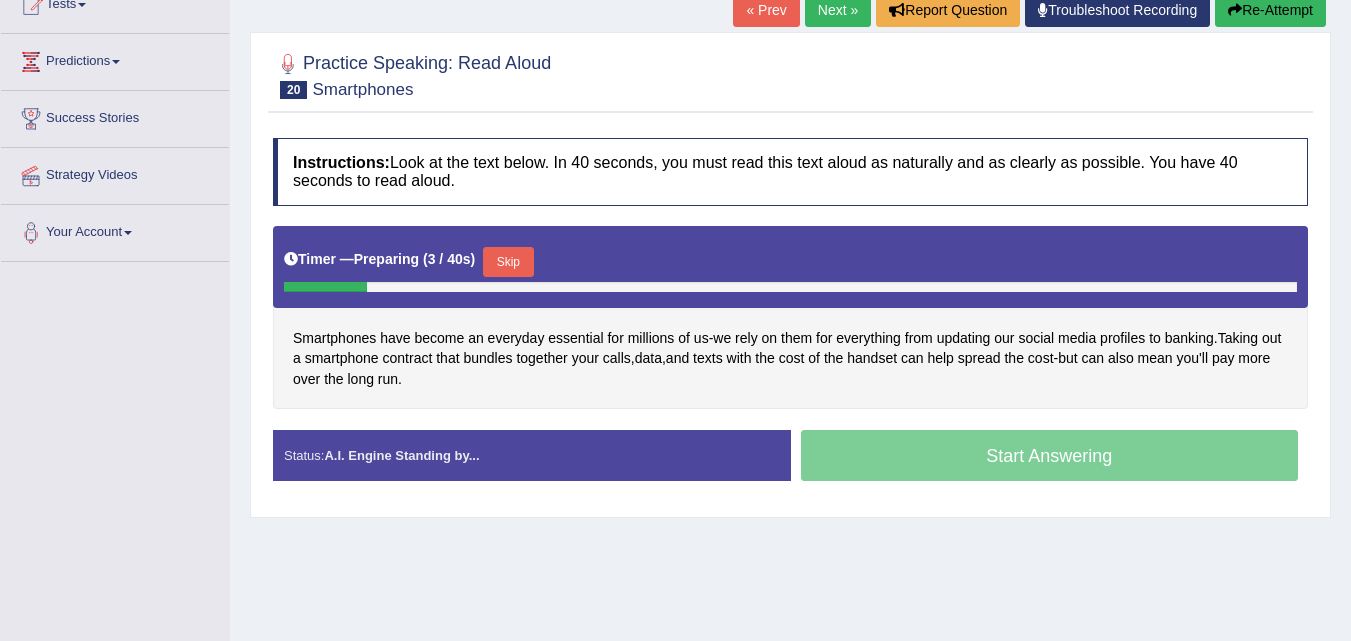 scroll, scrollTop: 236, scrollLeft: 0, axis: vertical 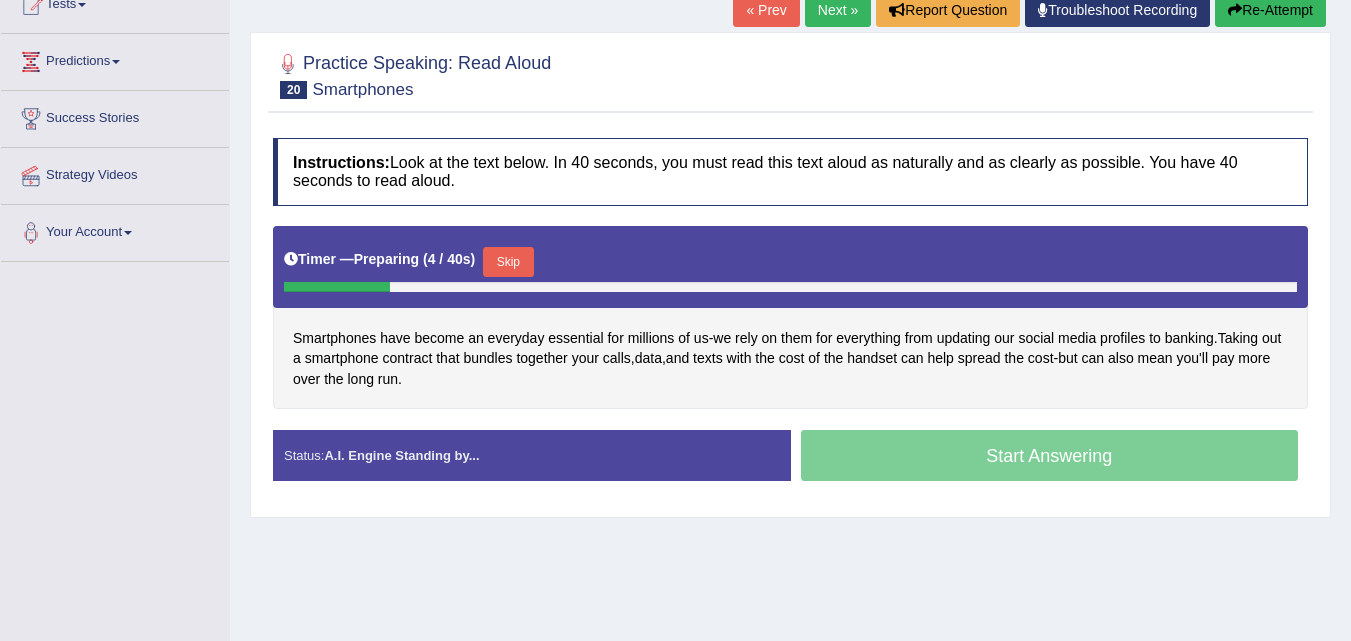 click on "Skip" at bounding box center [508, 262] 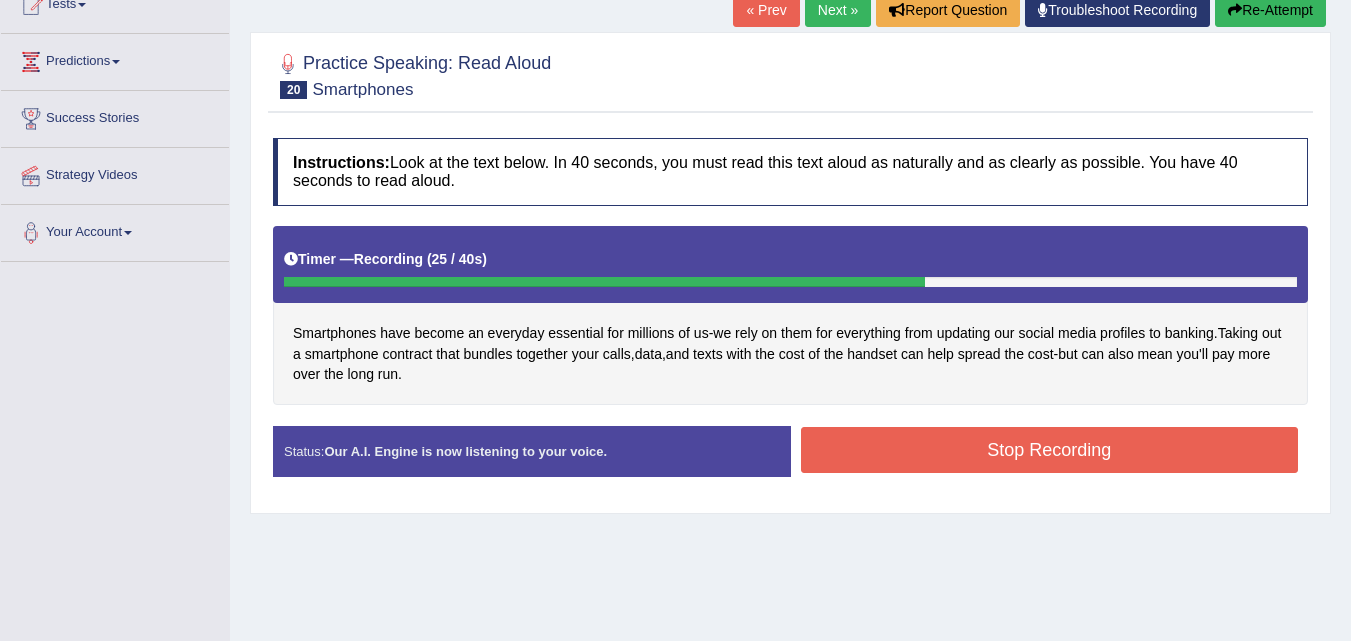 click on "Stop Recording" at bounding box center [1050, 450] 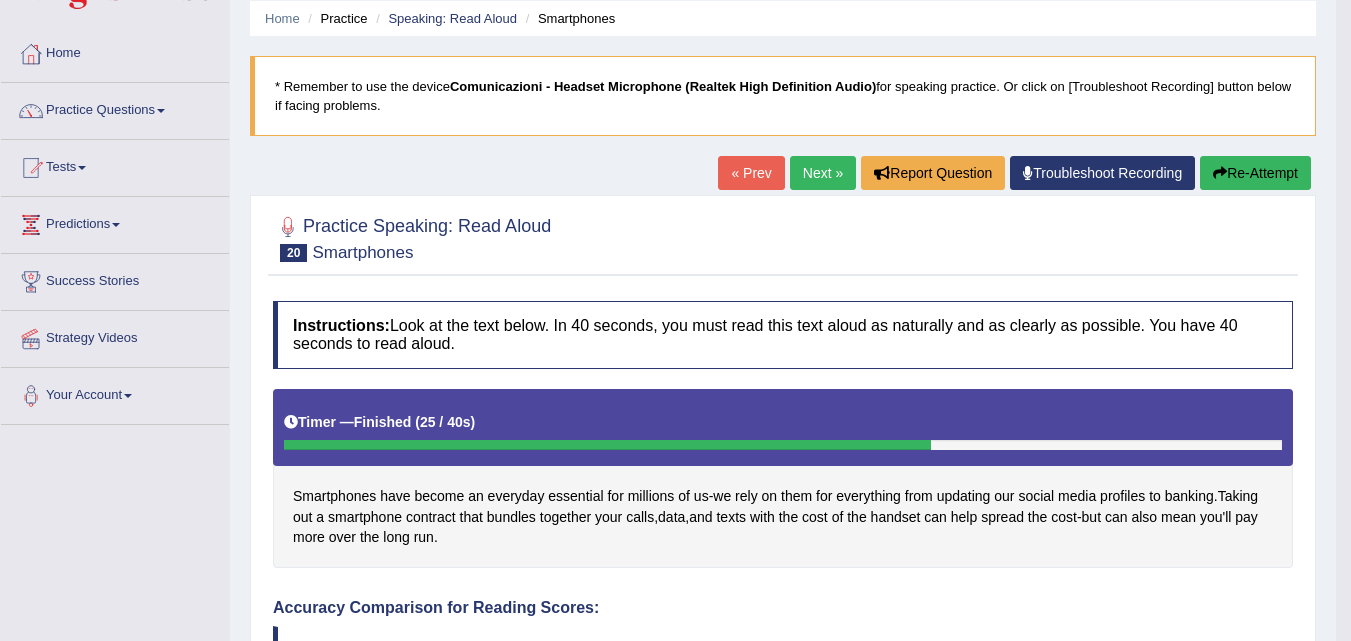 scroll, scrollTop: 0, scrollLeft: 0, axis: both 